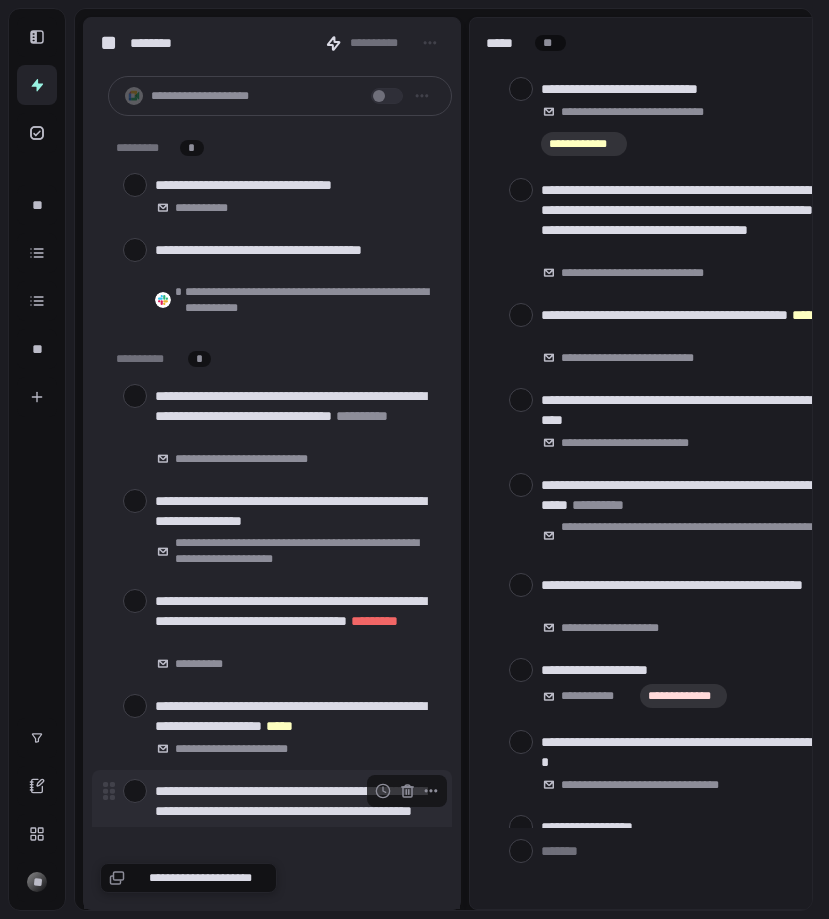scroll, scrollTop: 0, scrollLeft: 0, axis: both 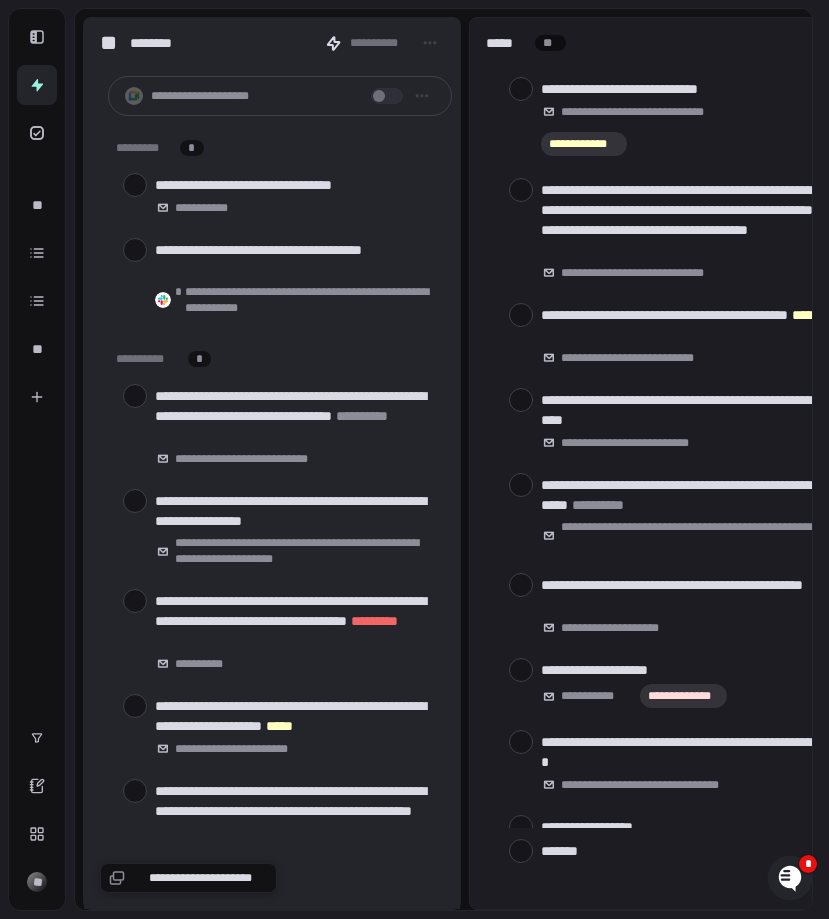 click at bounding box center (681, 850) 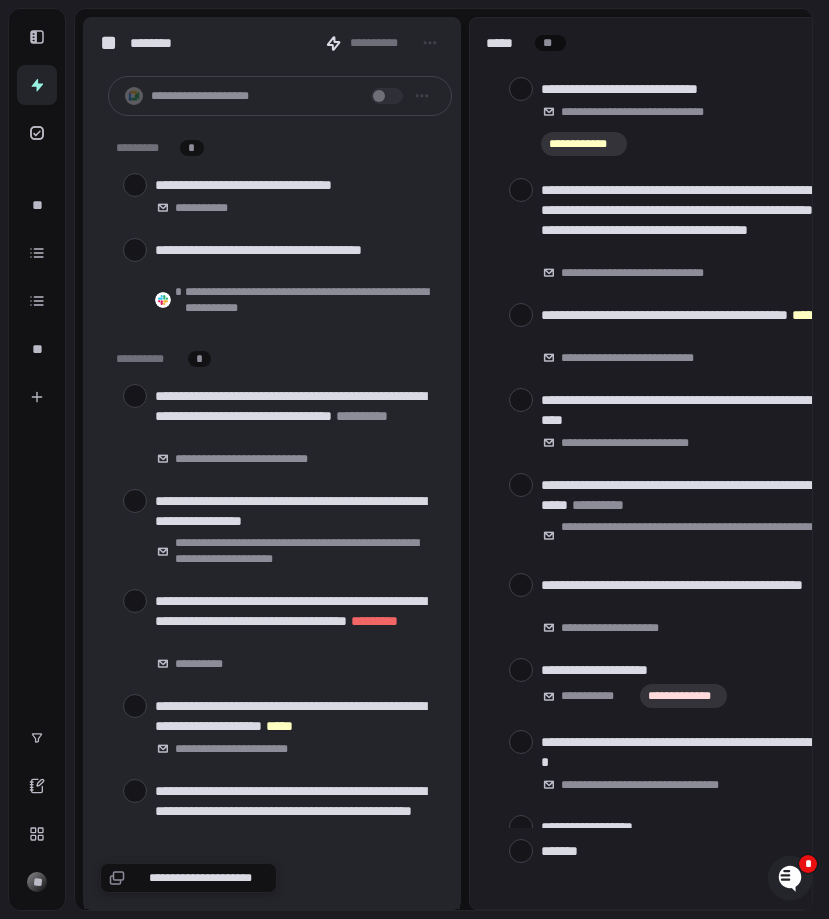 type on "*" 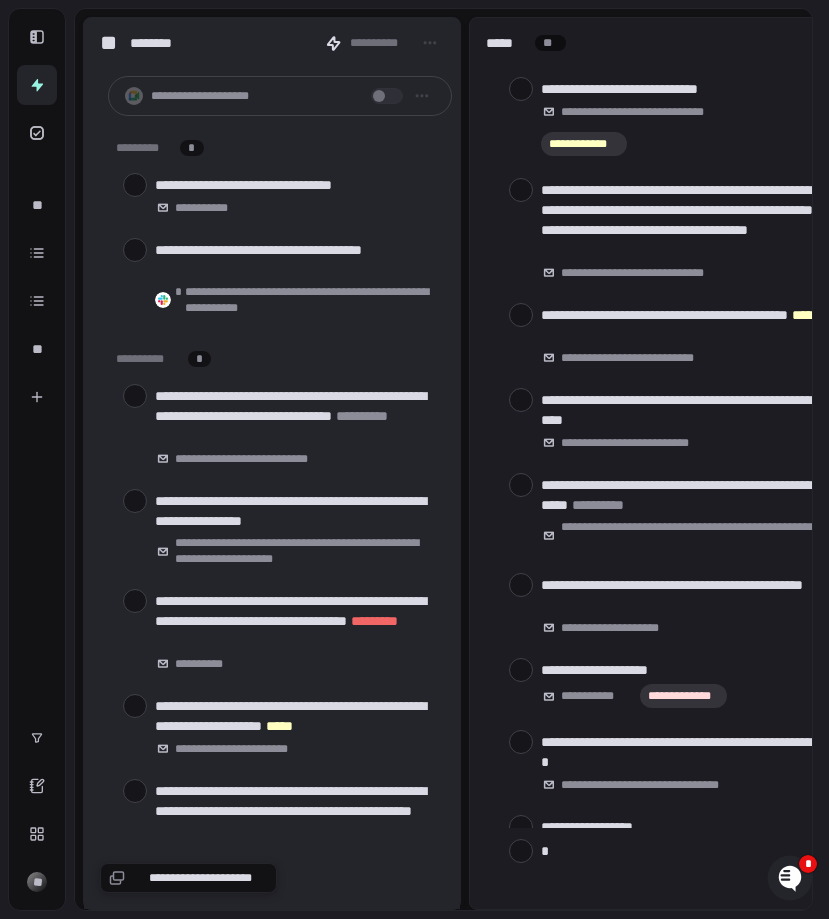 type on "*" 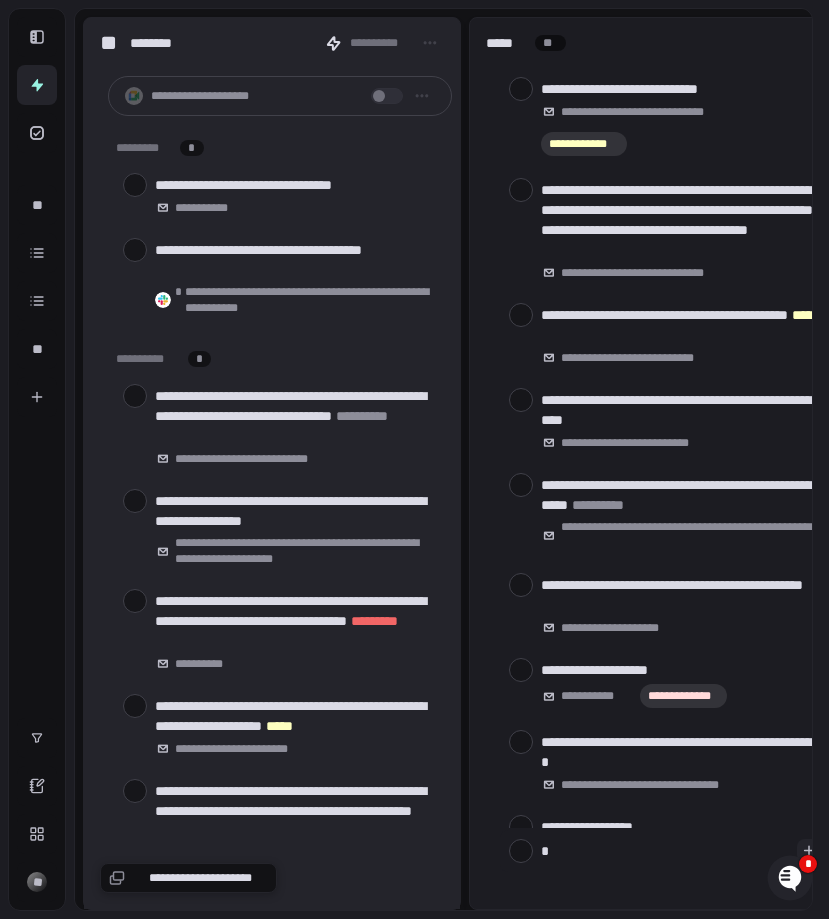 type 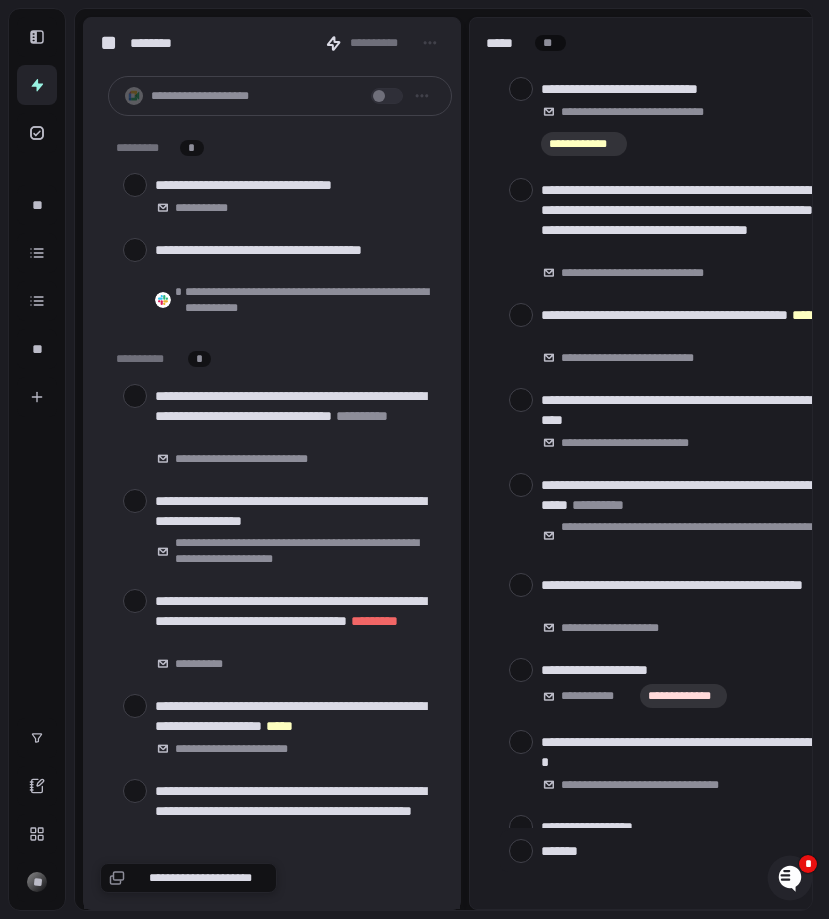 type on "*" 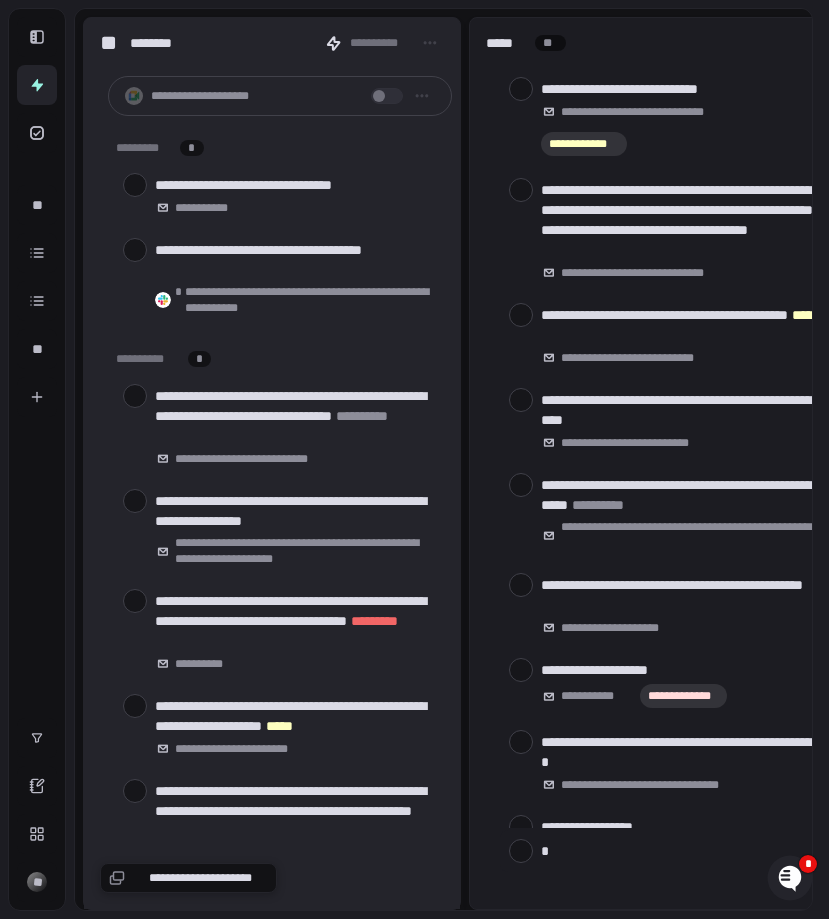 type on "**" 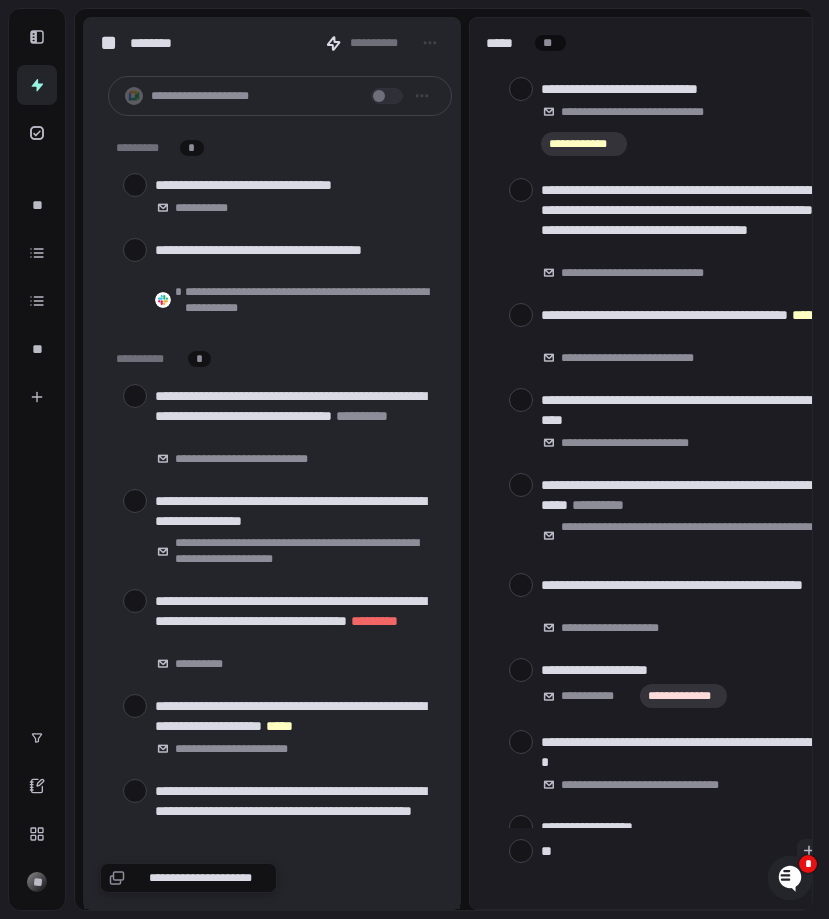 type on "***" 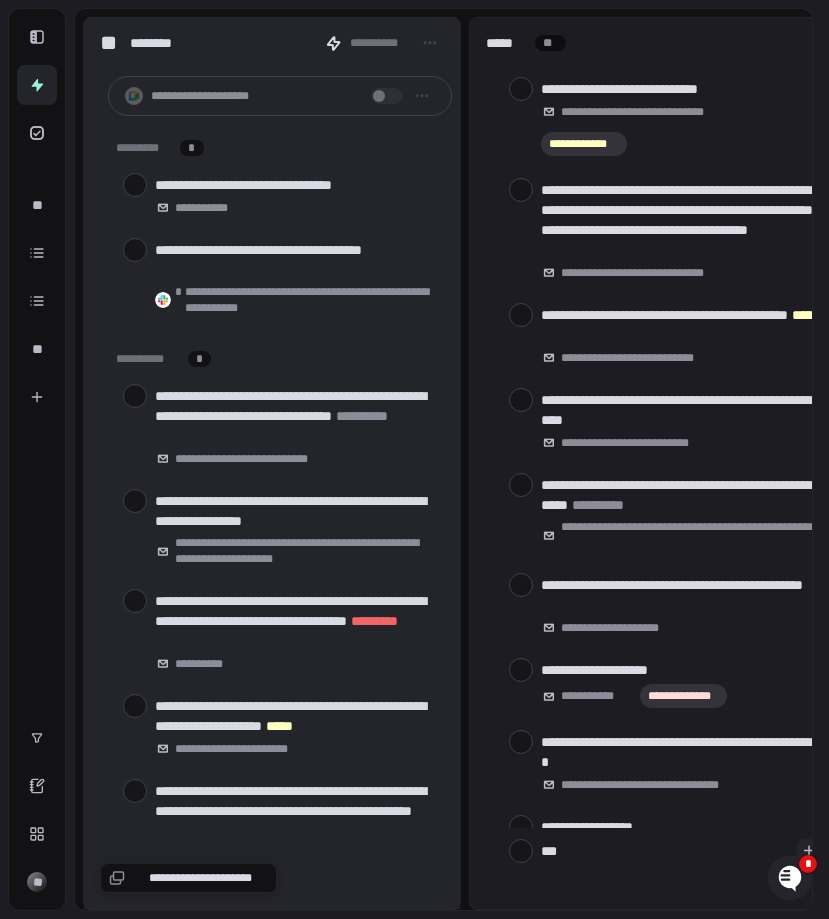 type on "****" 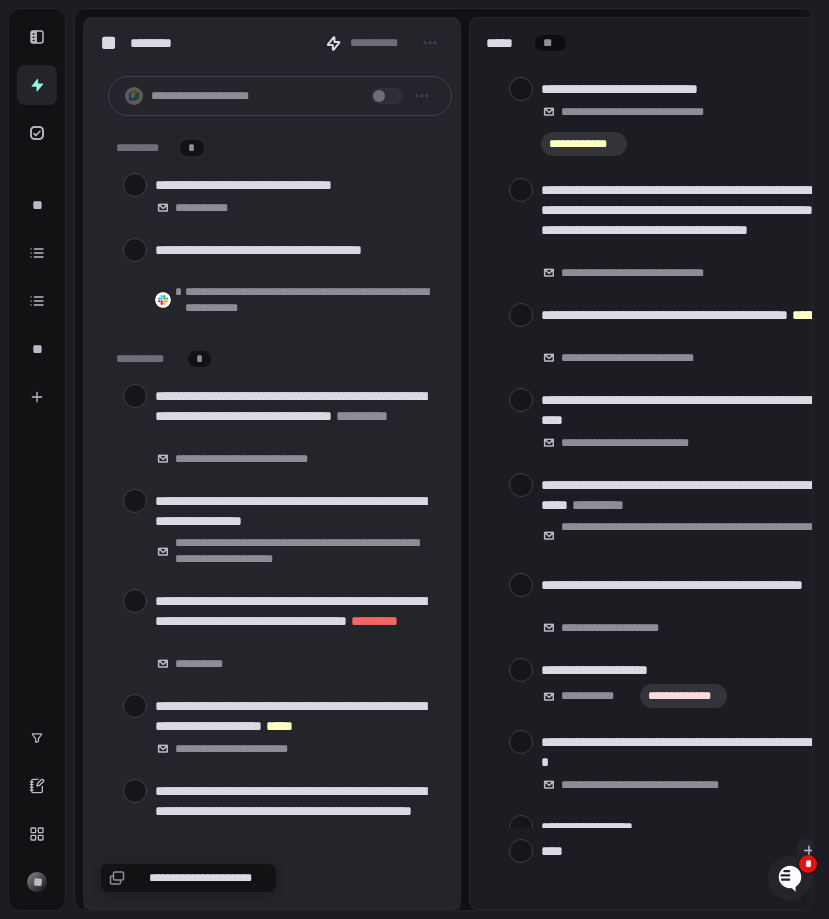 type on "*****" 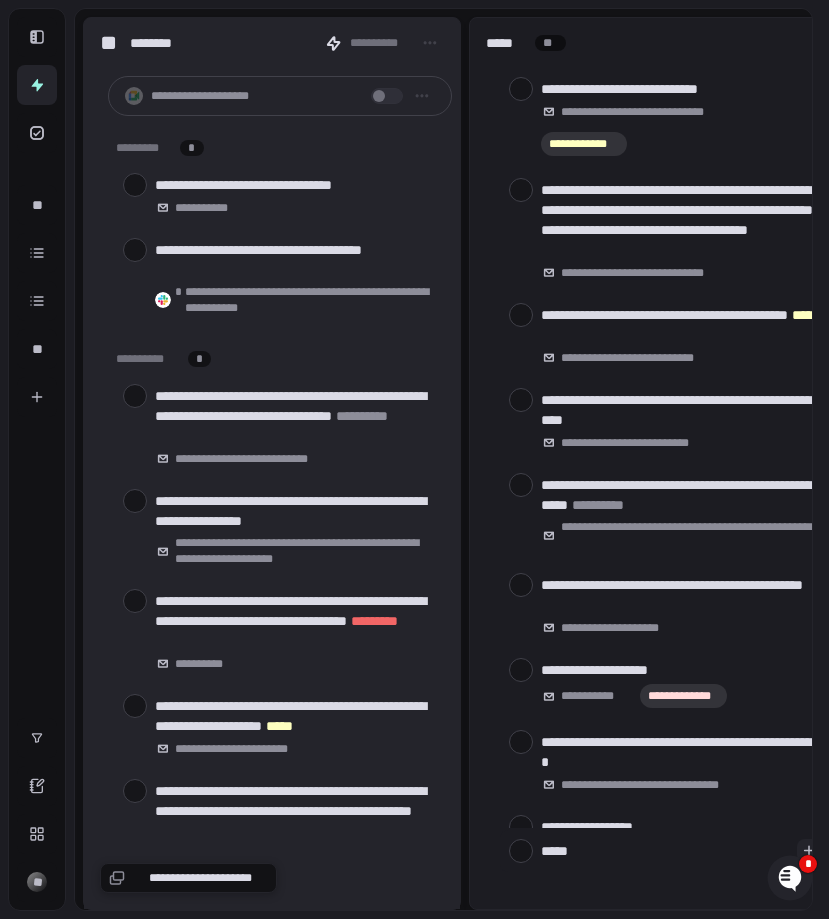type on "******" 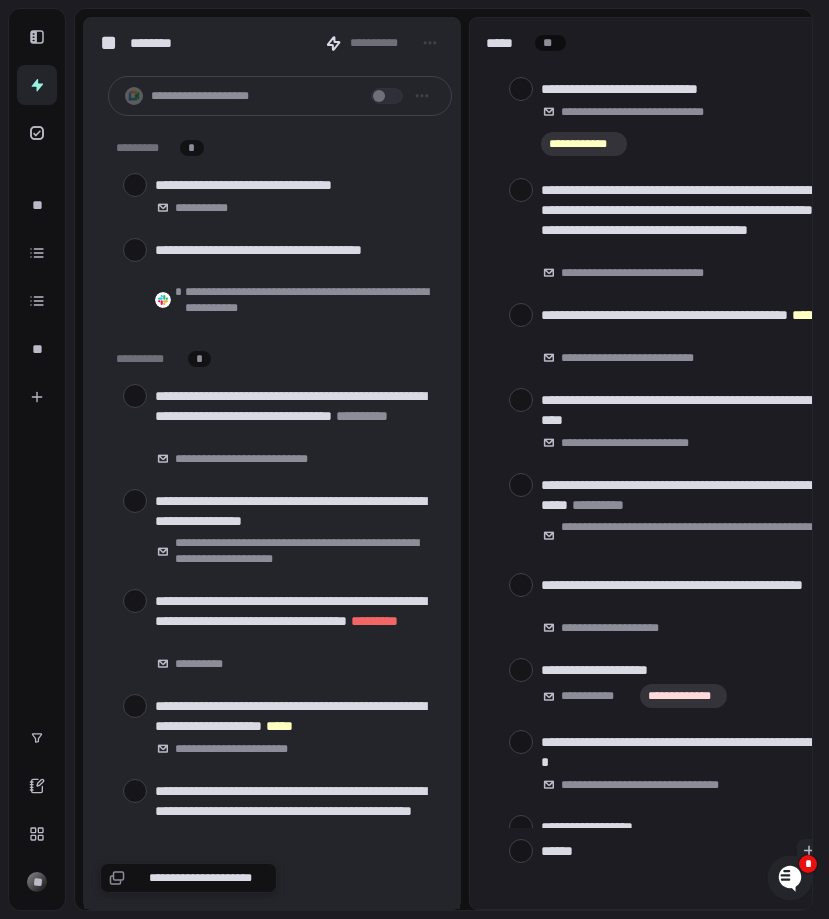 type on "*******" 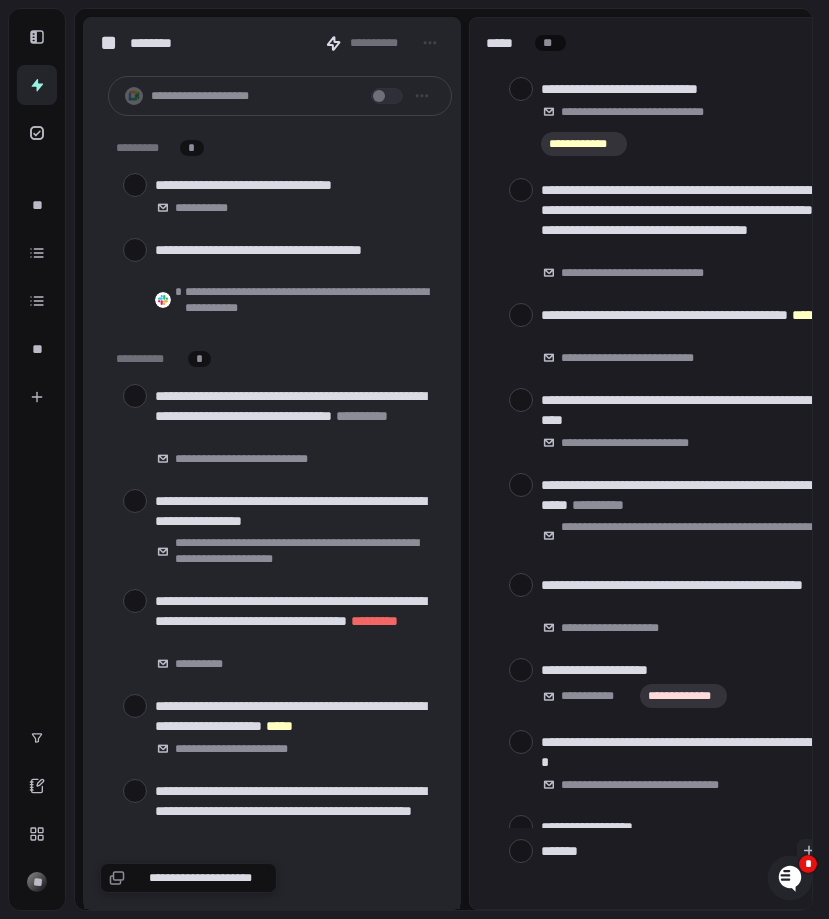 type on "********" 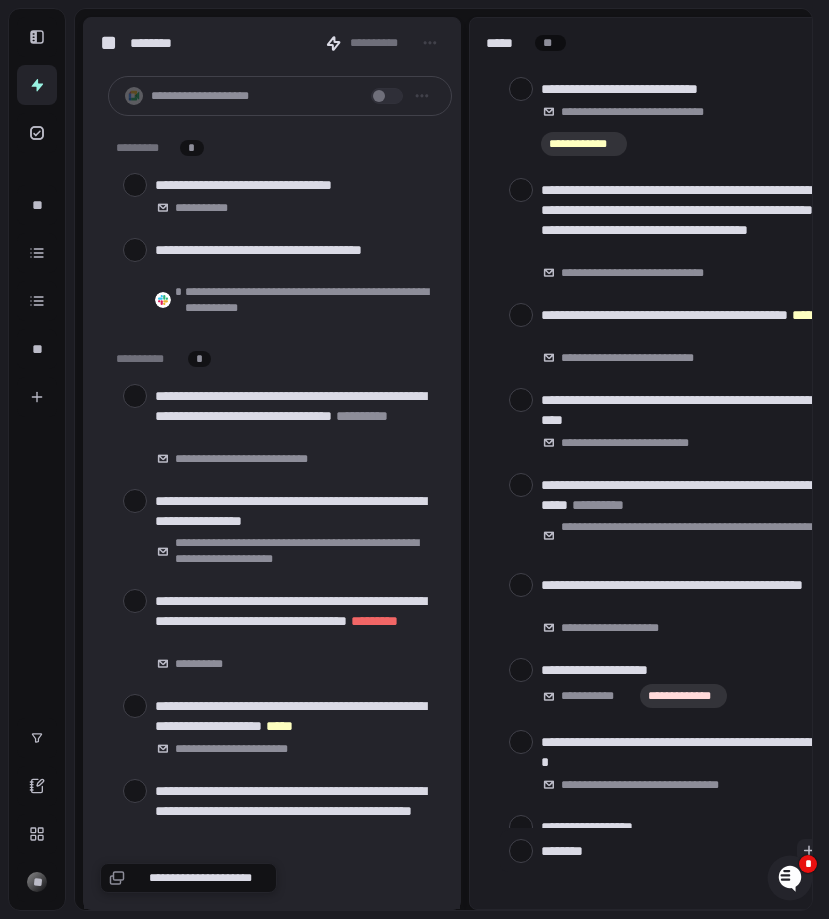type on "*********" 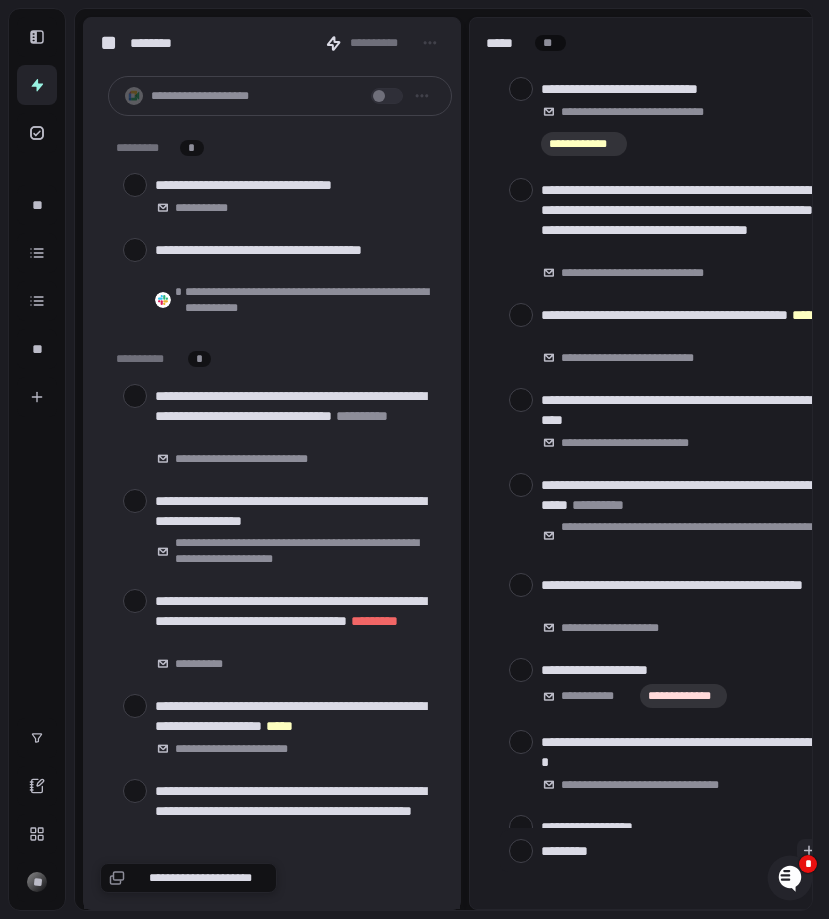 type on "*" 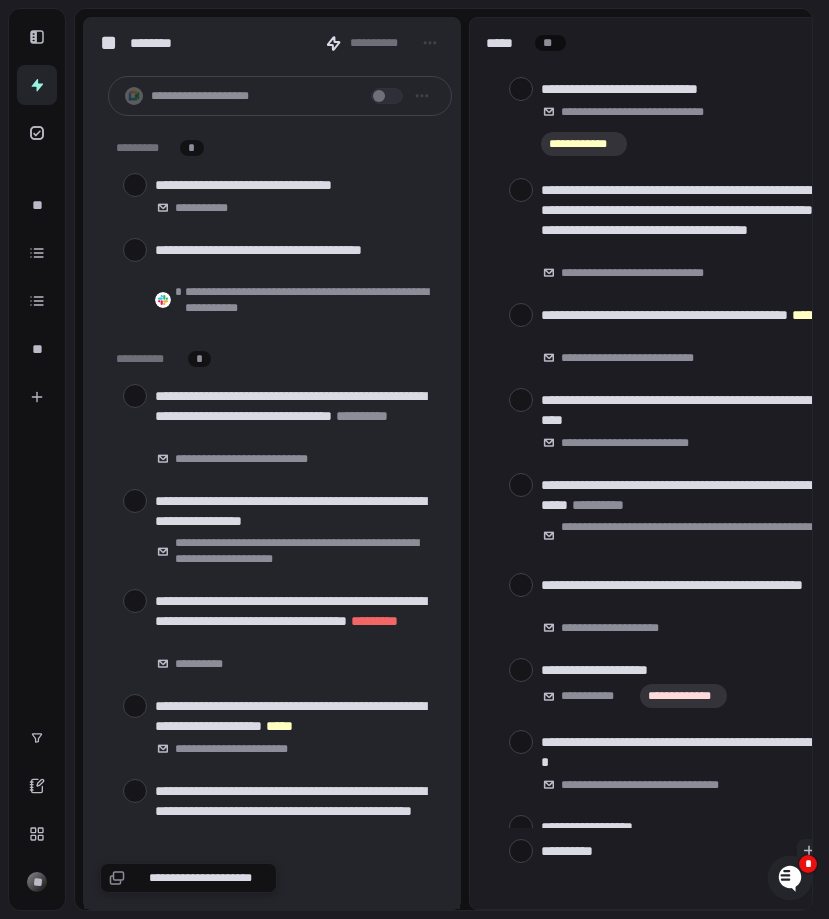 type on "*********" 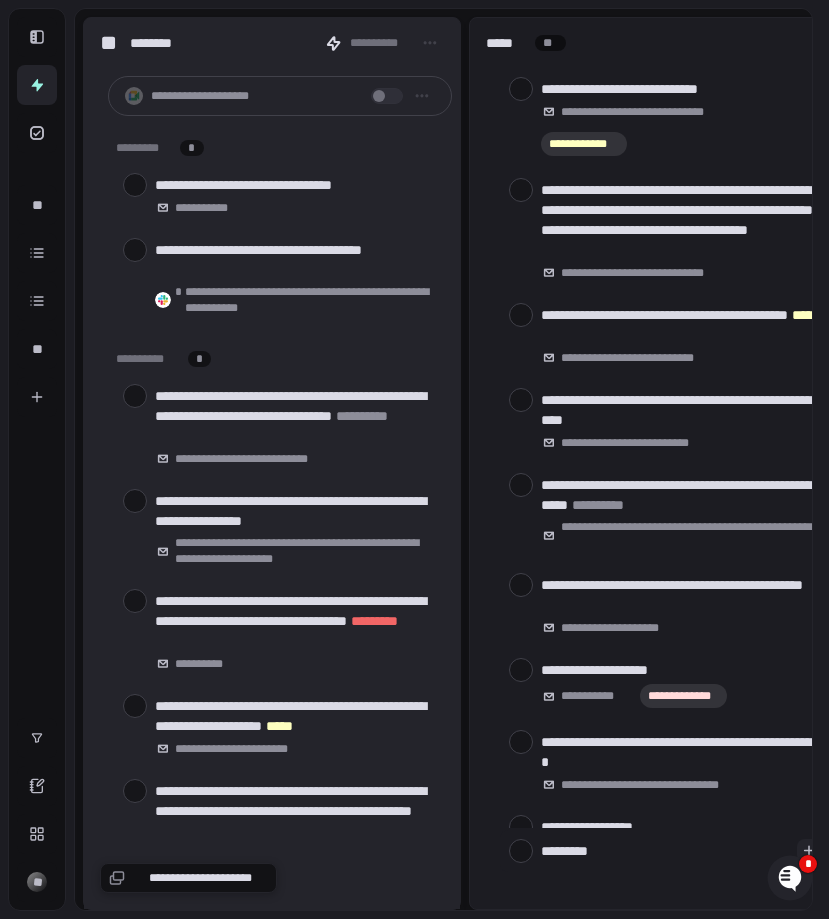 type on "********" 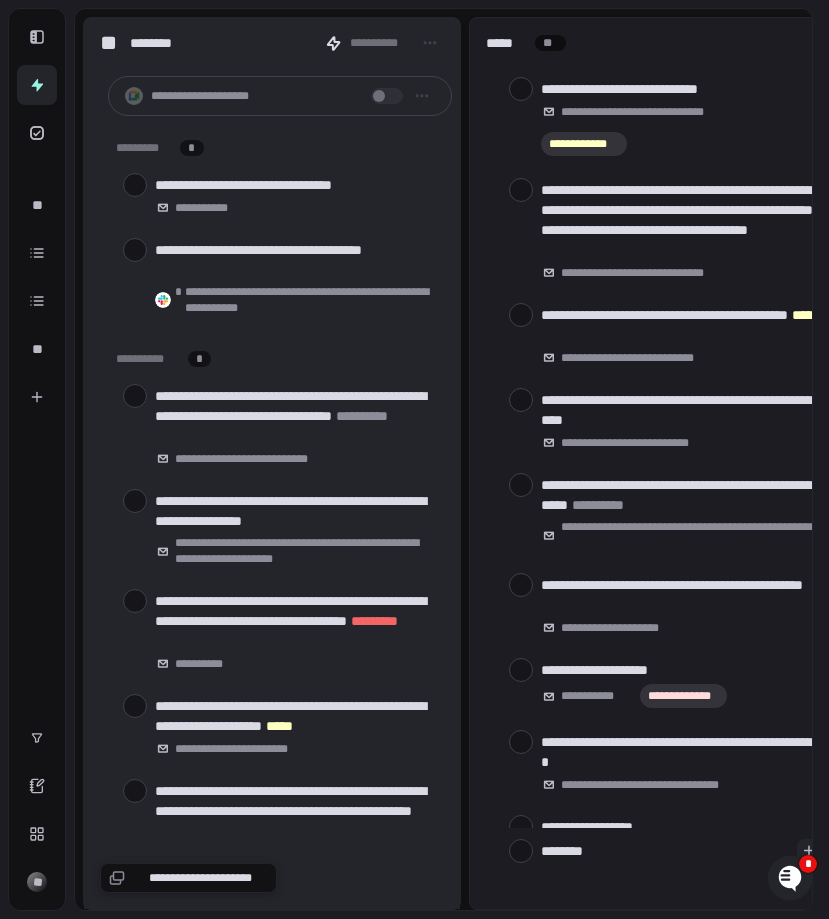 type on "*******" 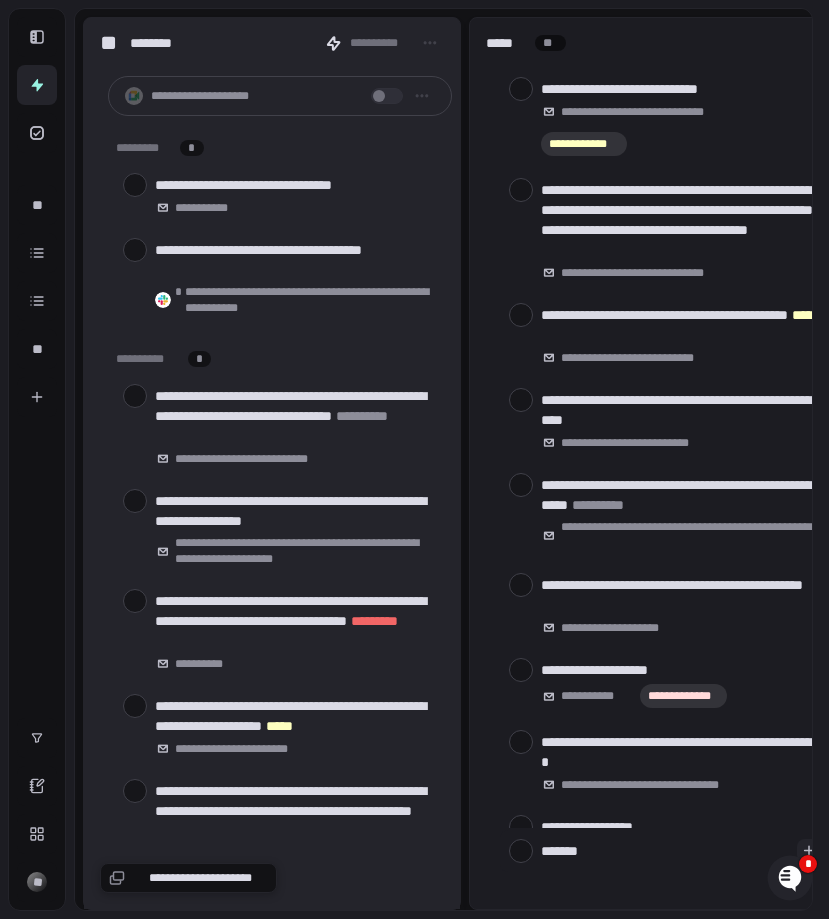 type on "******" 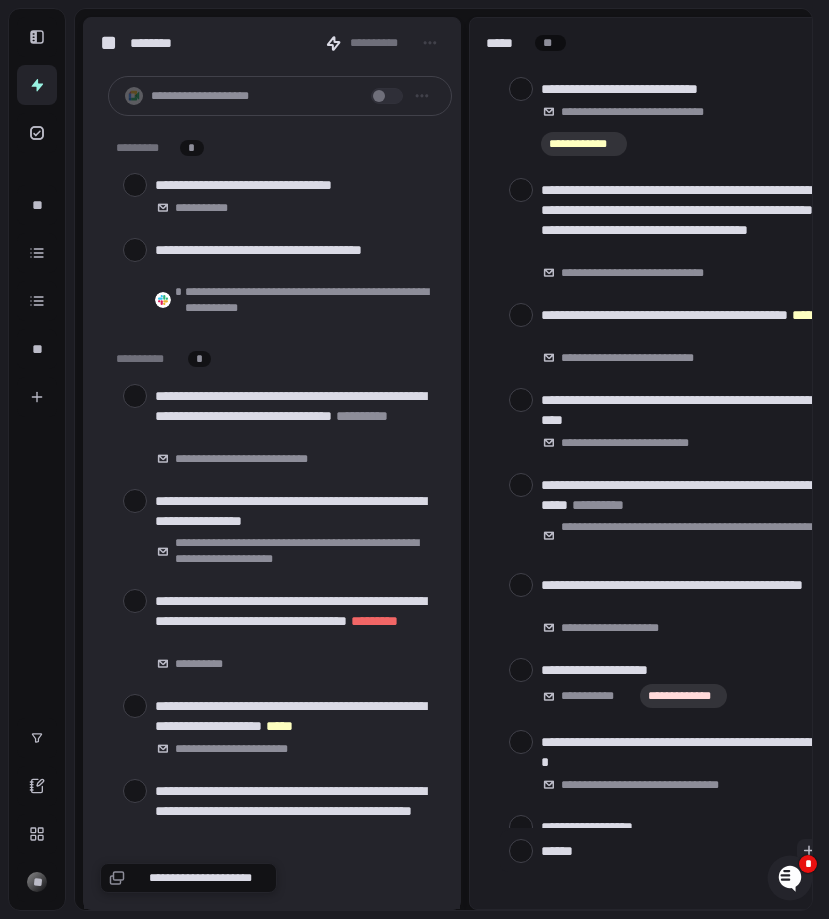 type on "*****" 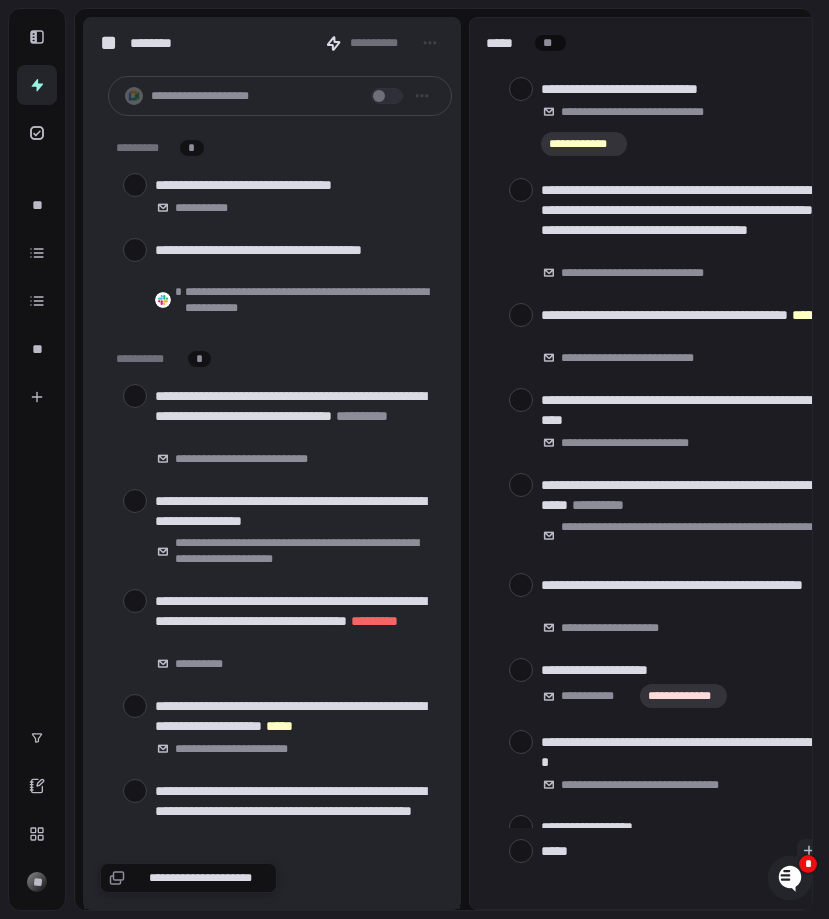 type on "****" 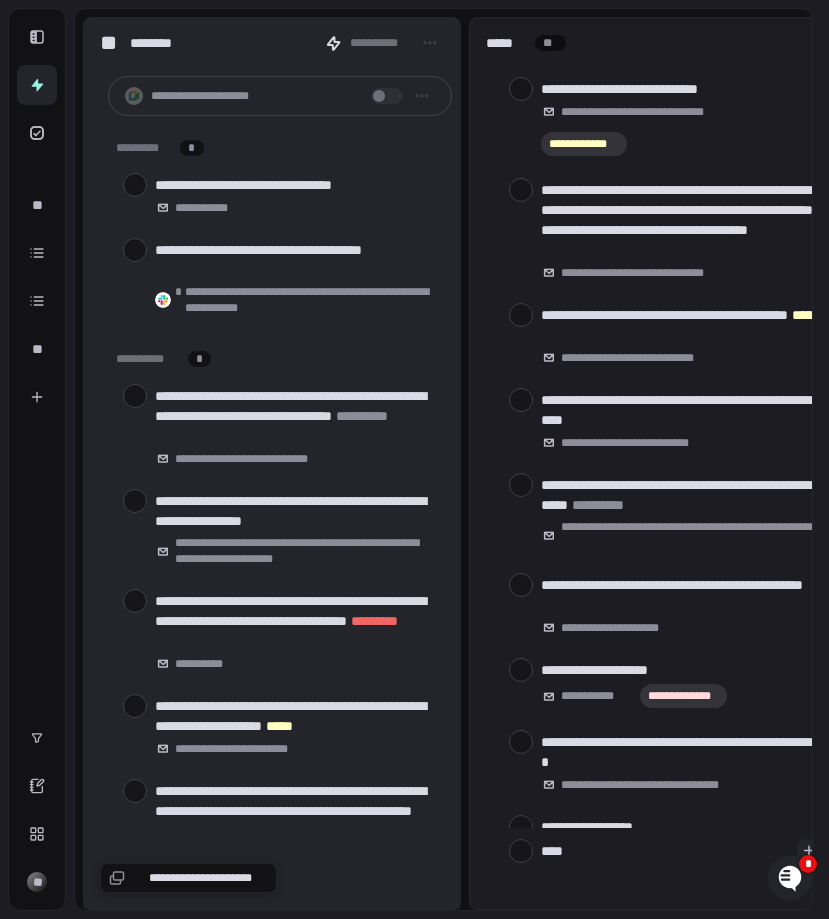 type on "*****" 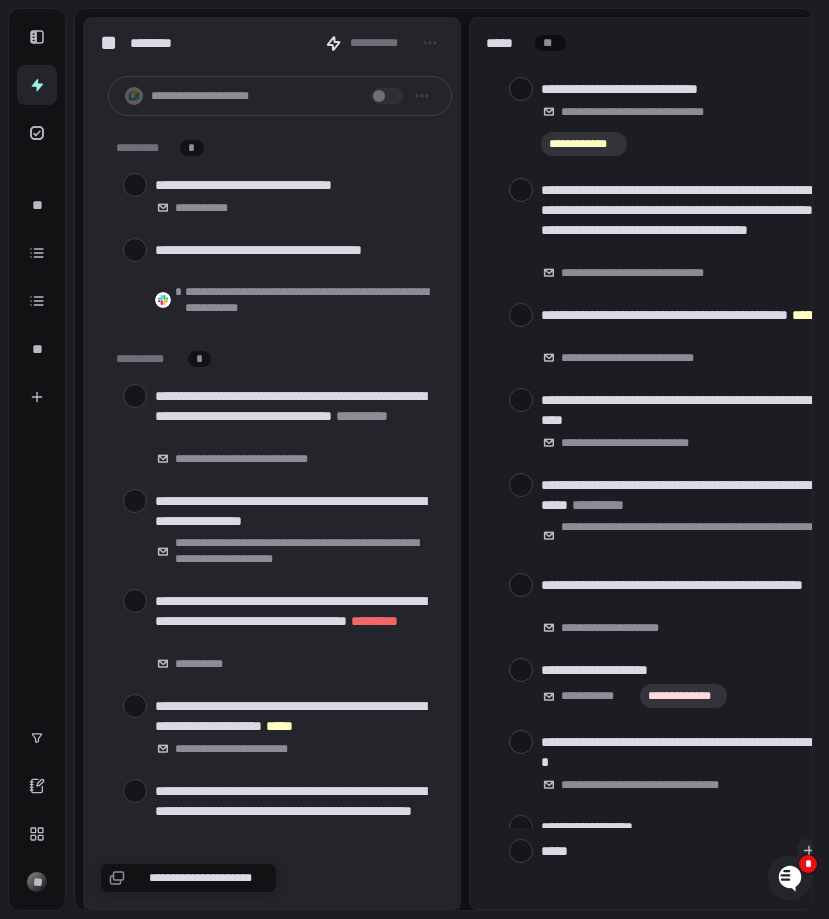 type on "******" 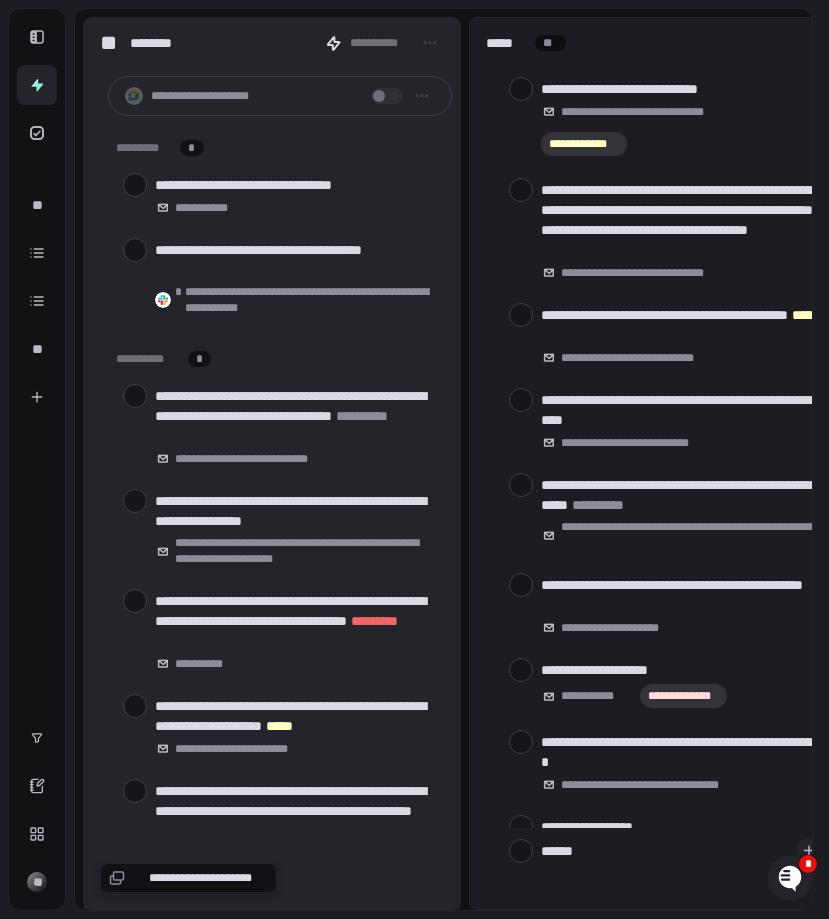 type on "*******" 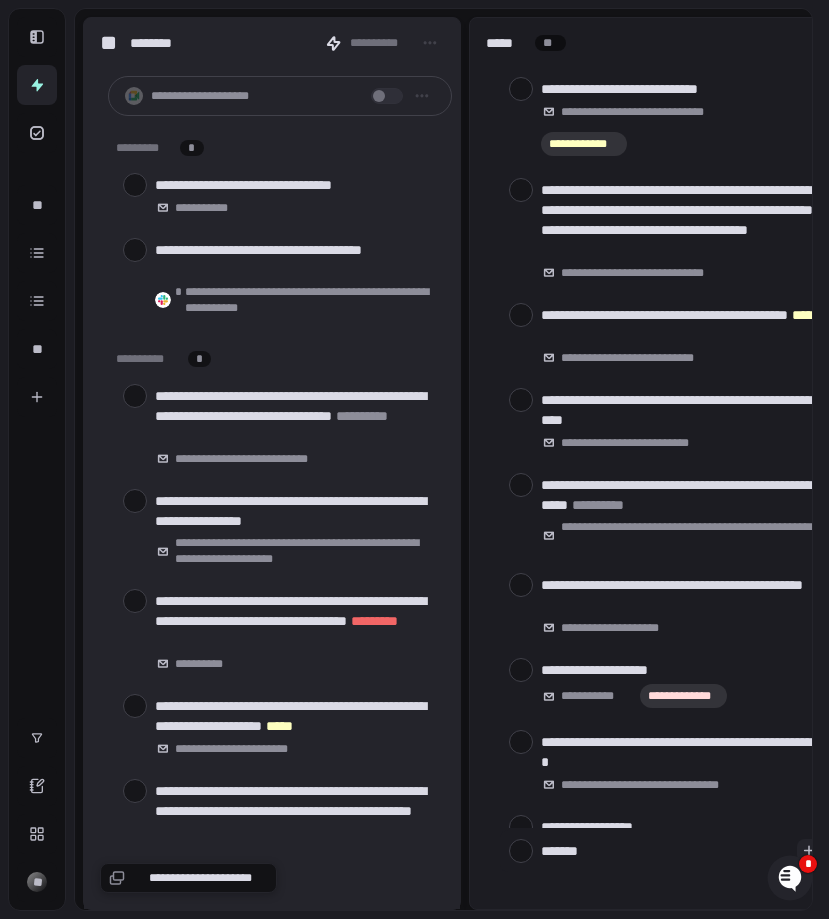 type on "********" 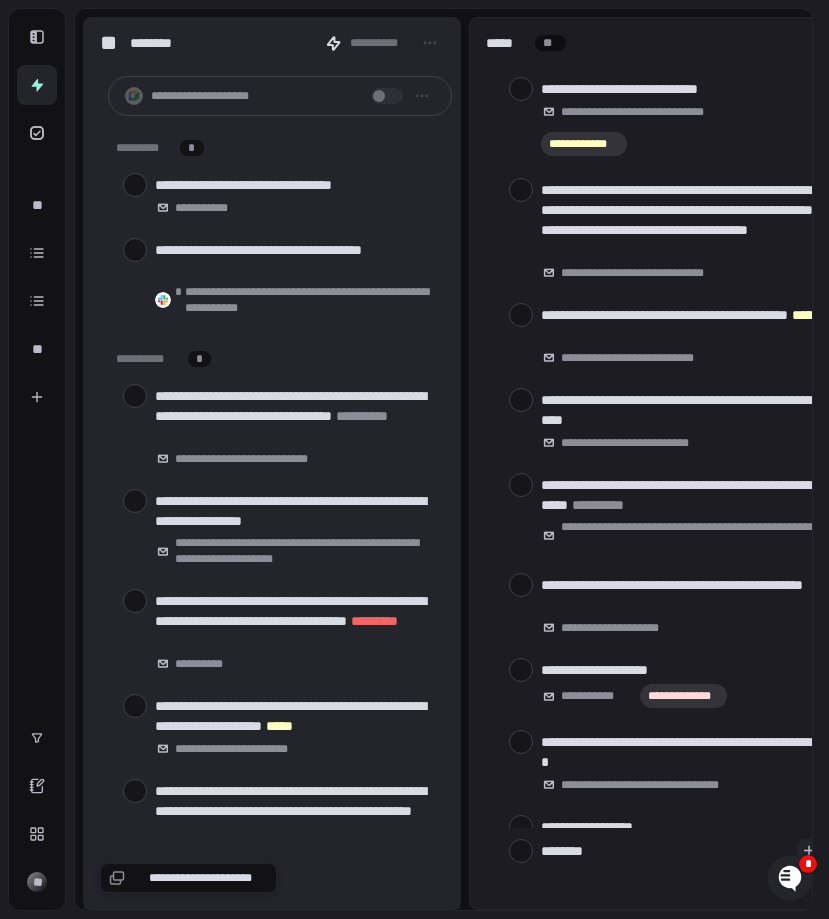 type on "*********" 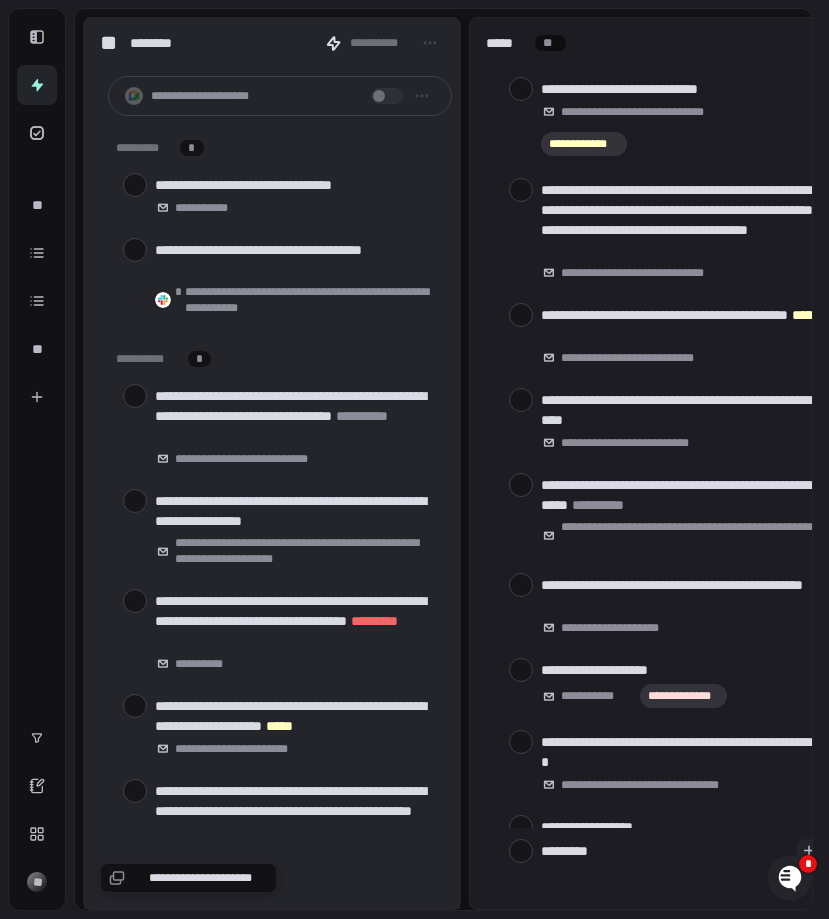 type on "*" 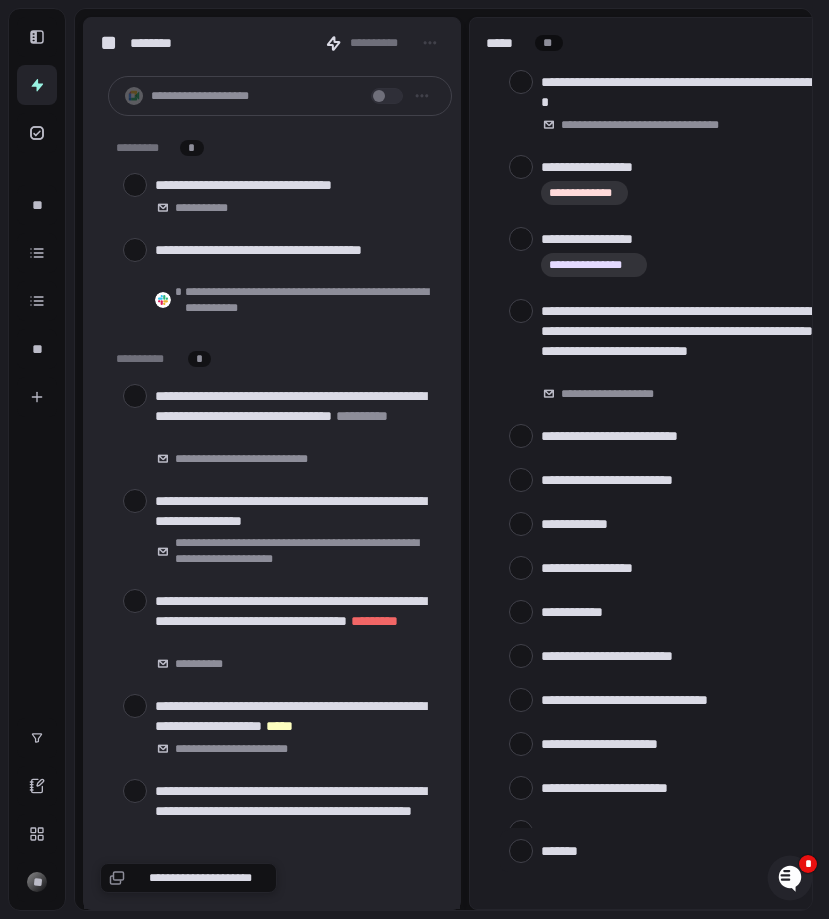 scroll, scrollTop: 685, scrollLeft: 0, axis: vertical 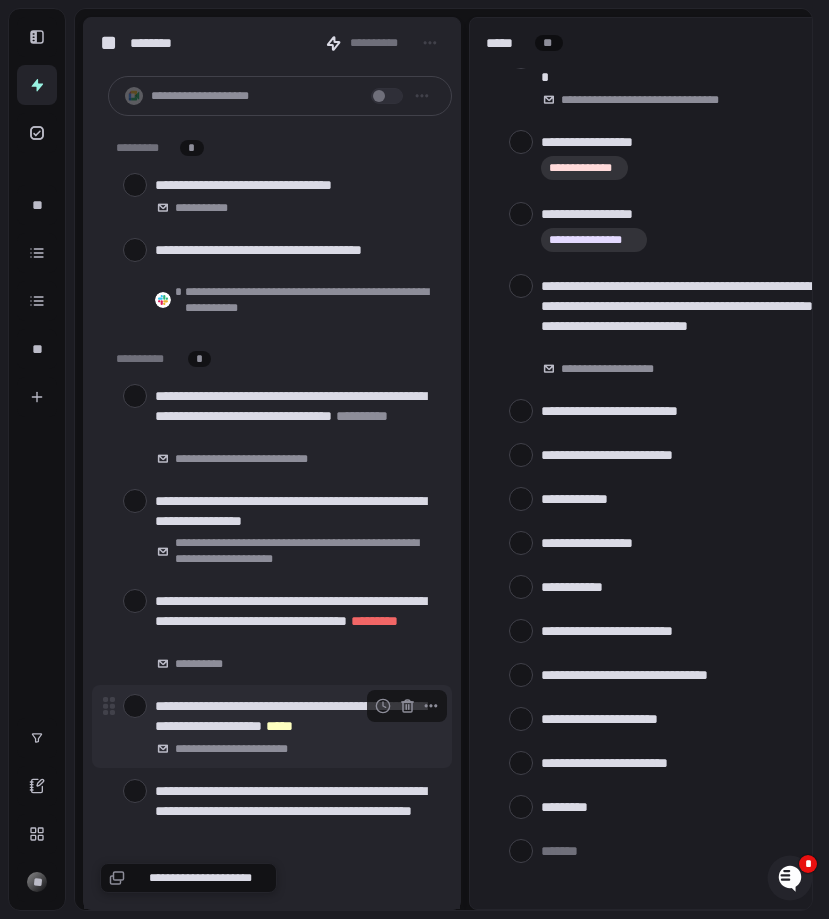 type on "*" 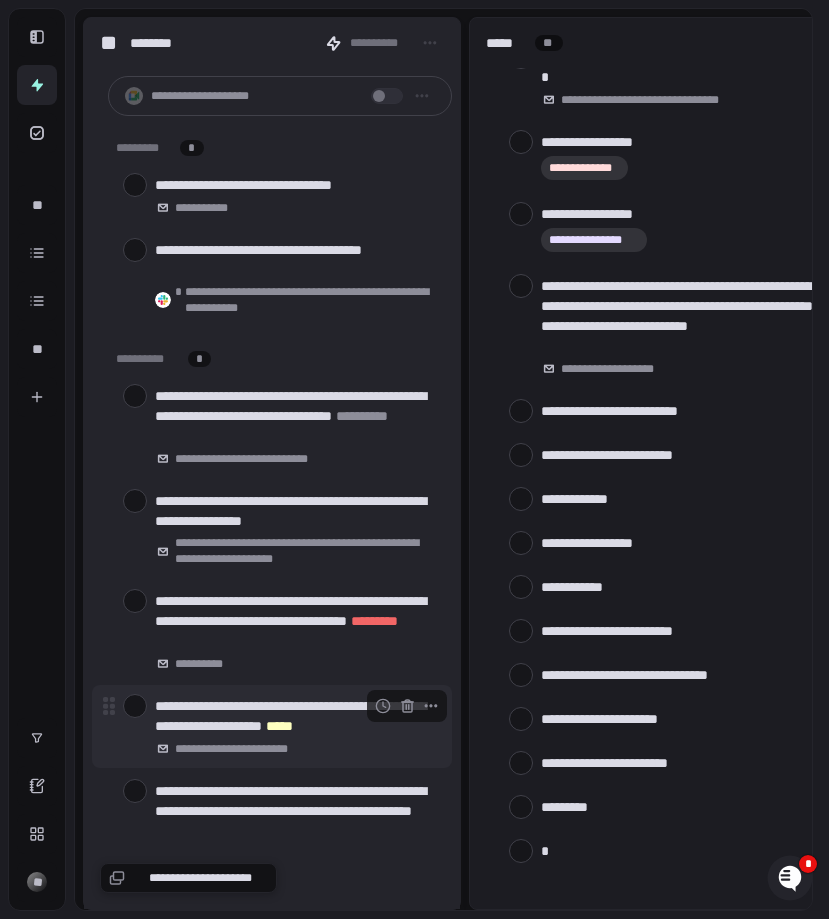 type on "**" 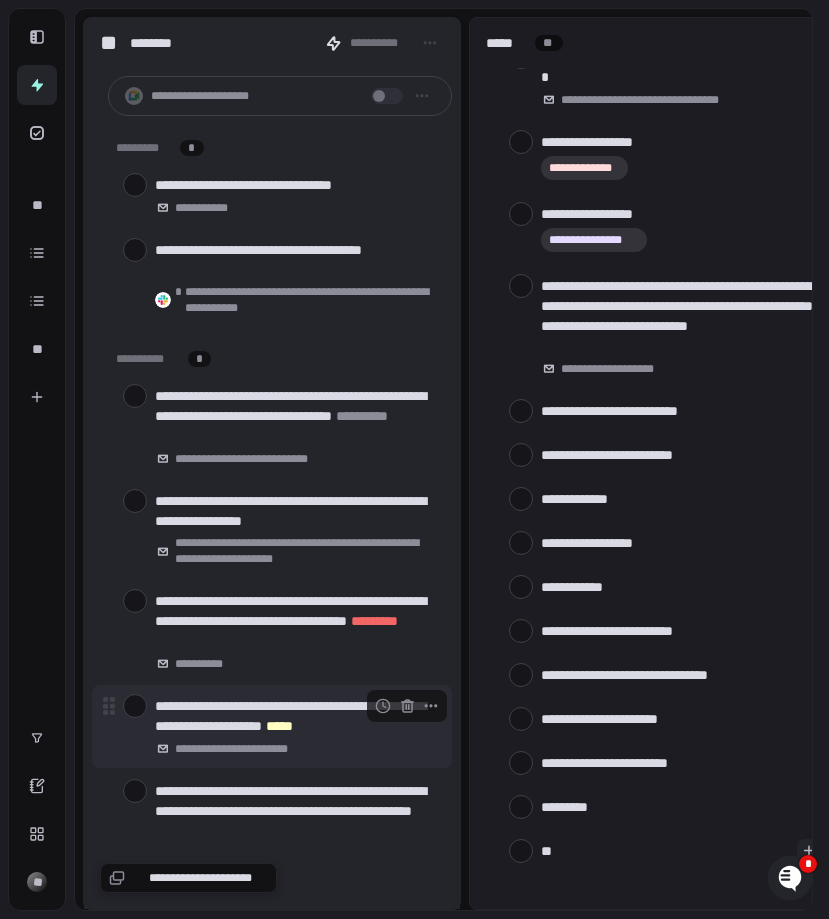 type on "***" 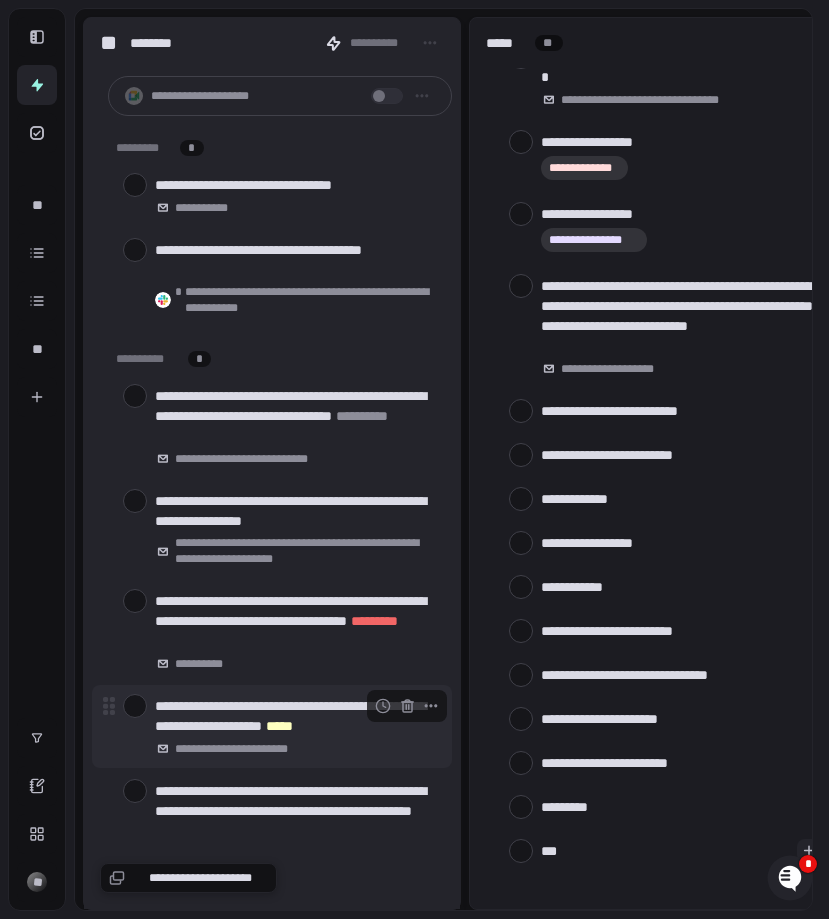 type on "***" 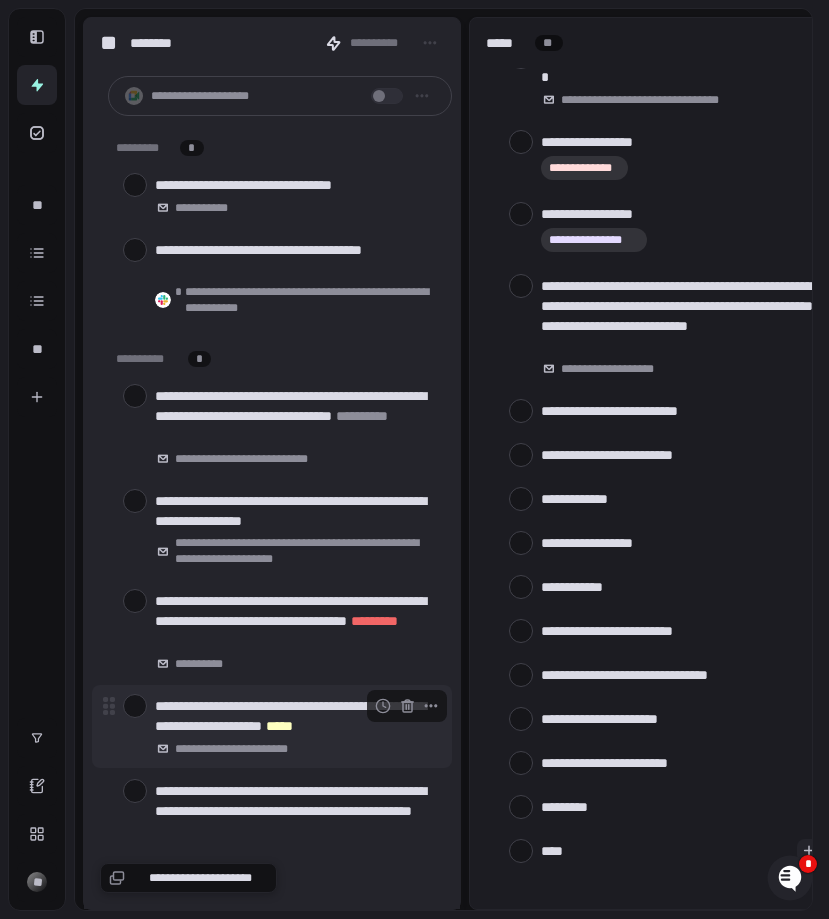 type on "*****" 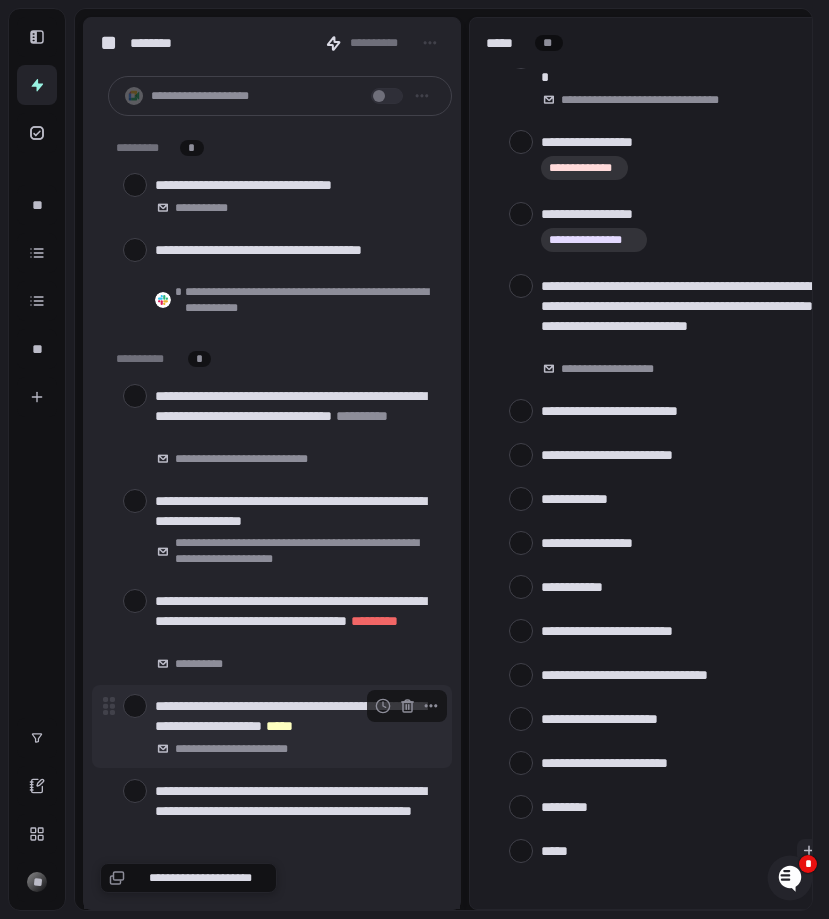 type on "******" 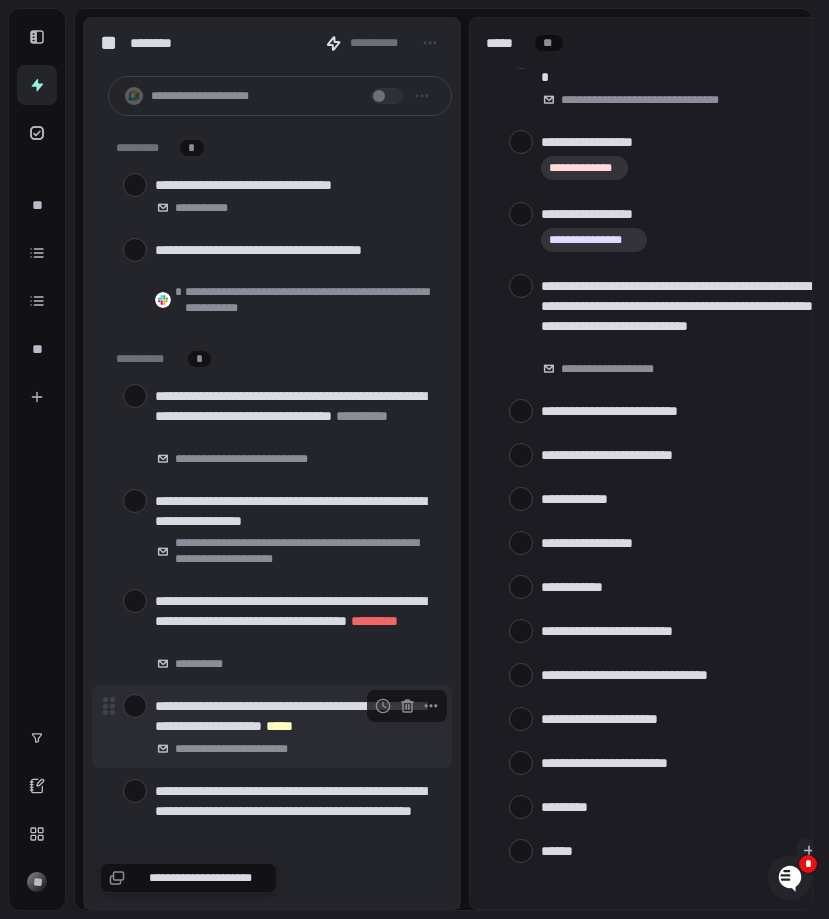 type on "*******" 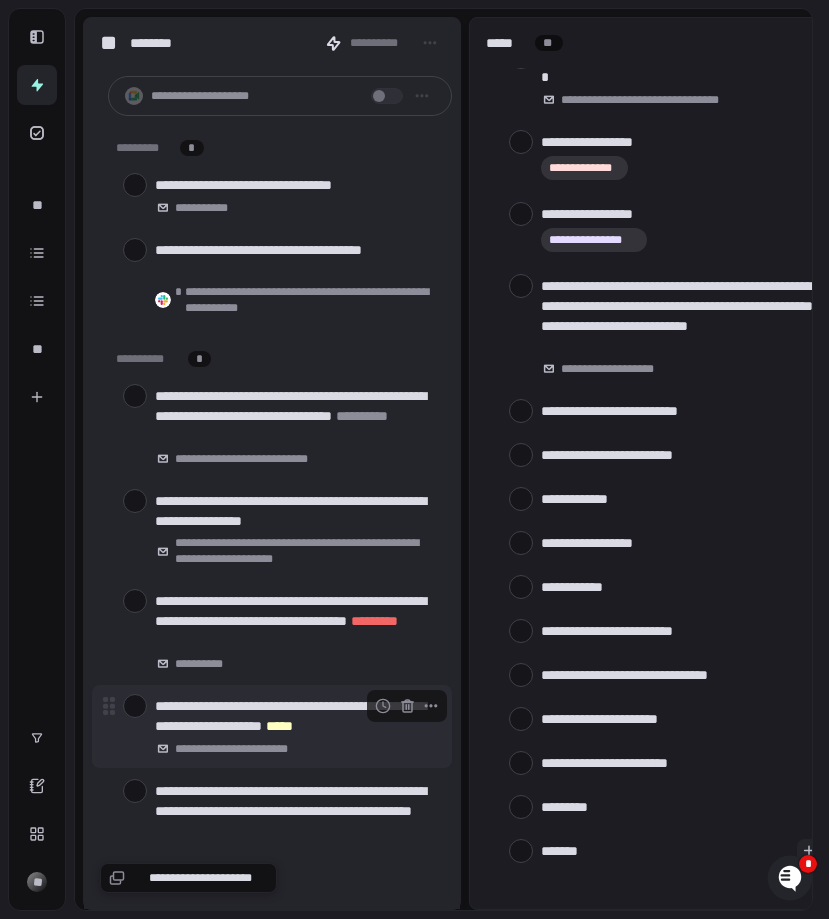 type on "********" 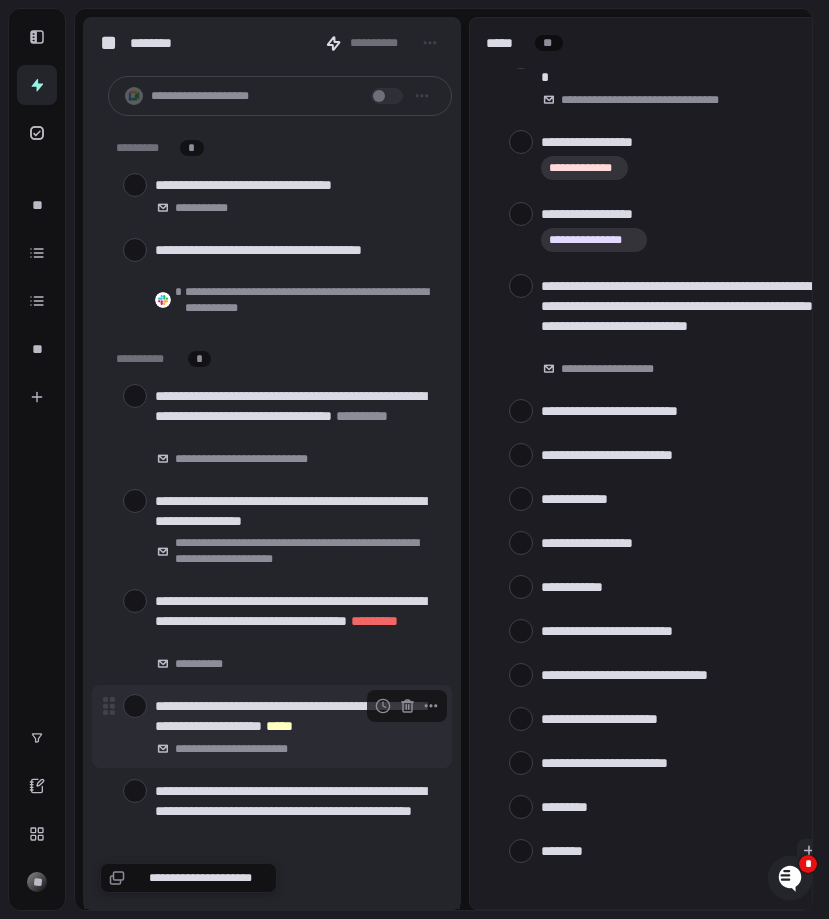 type on "*********" 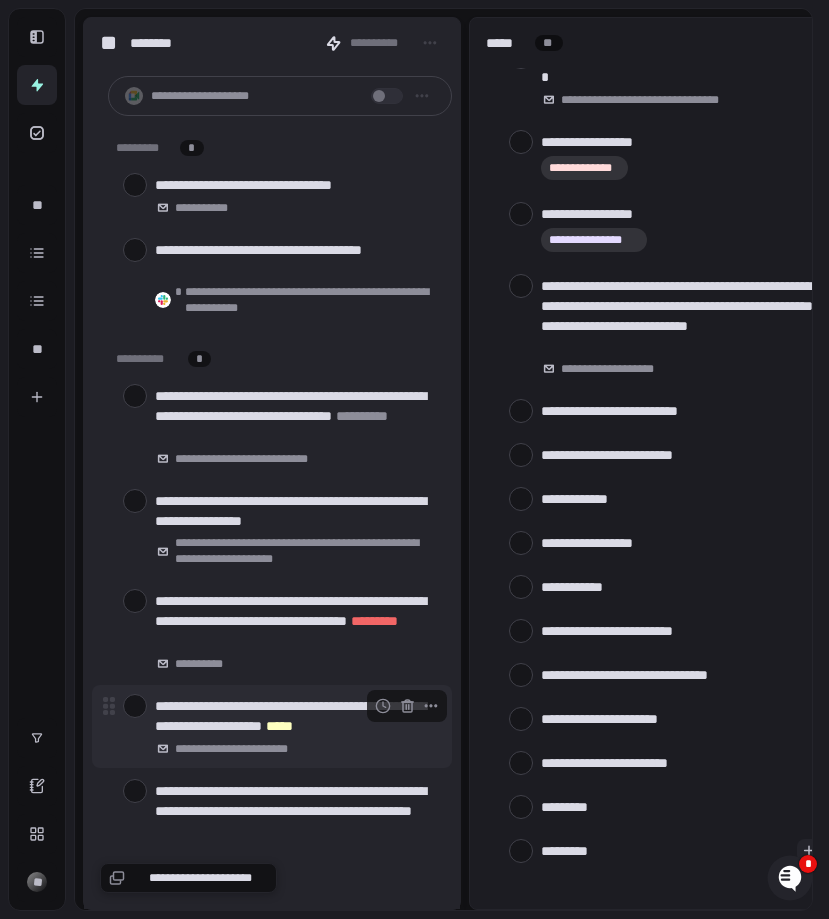 type on "**********" 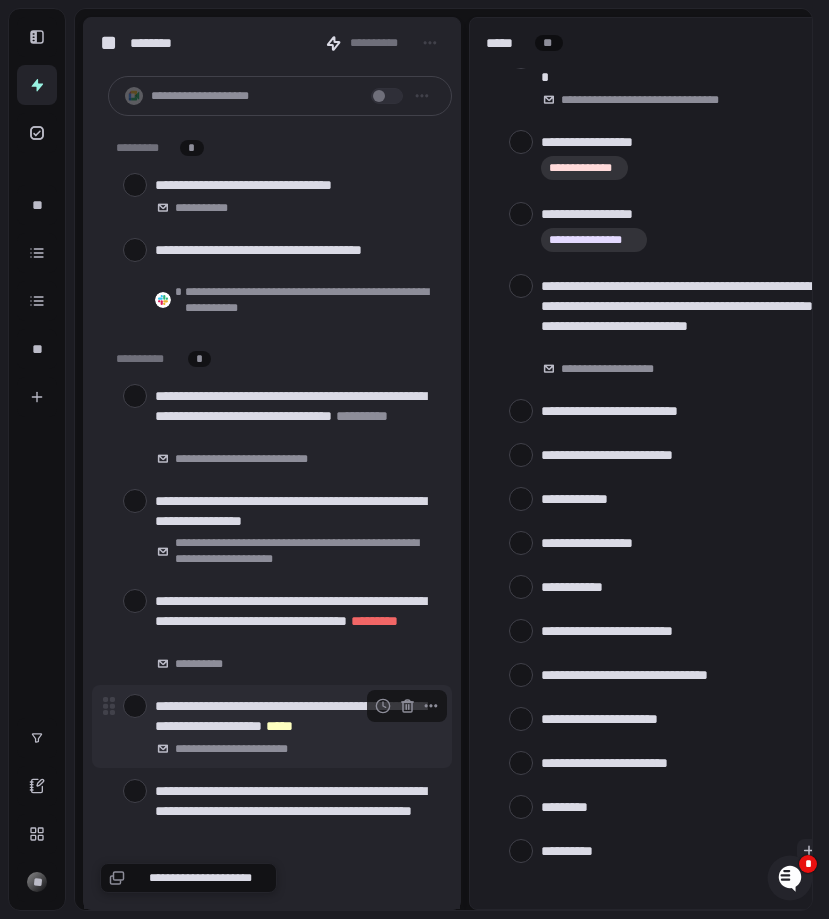 type on "**********" 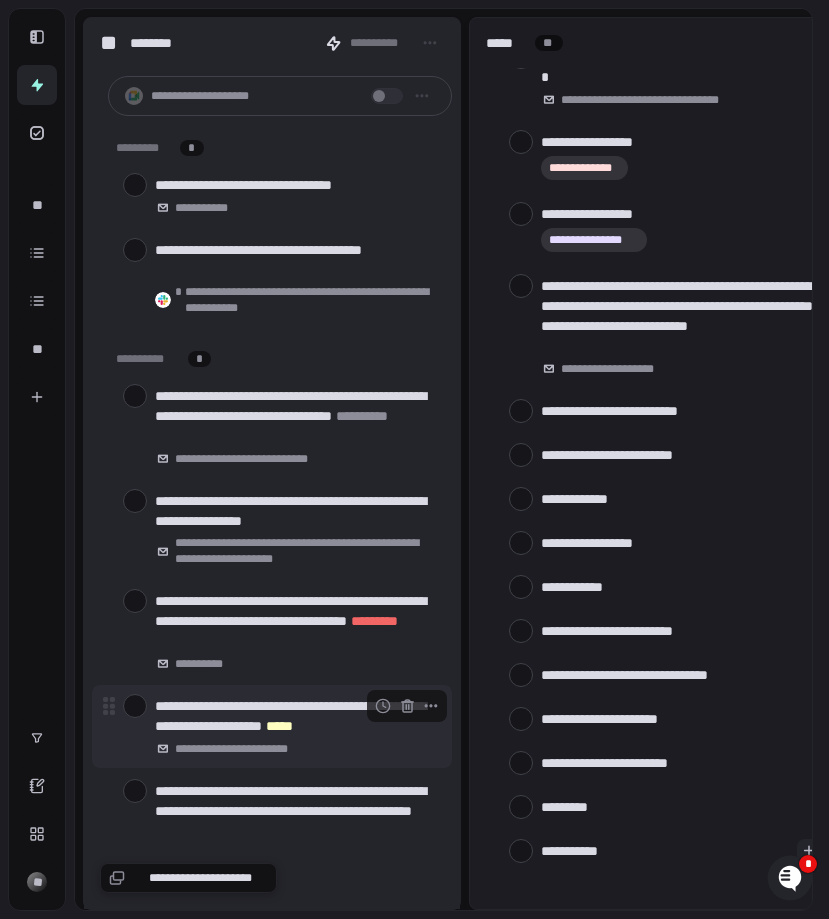 type on "**********" 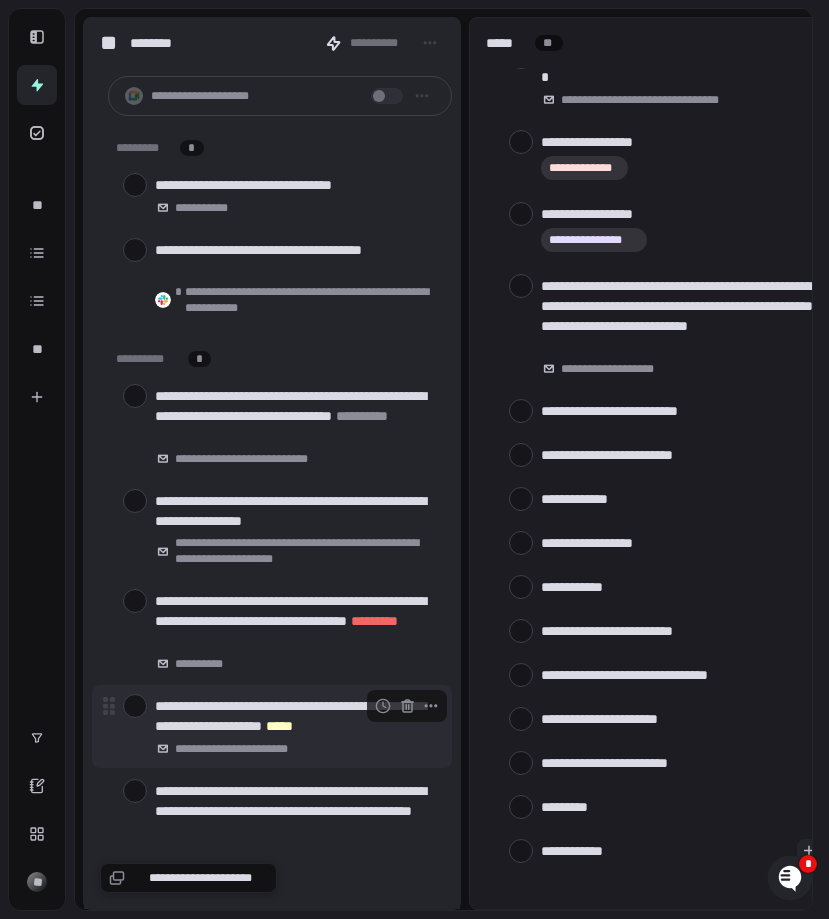 type on "*" 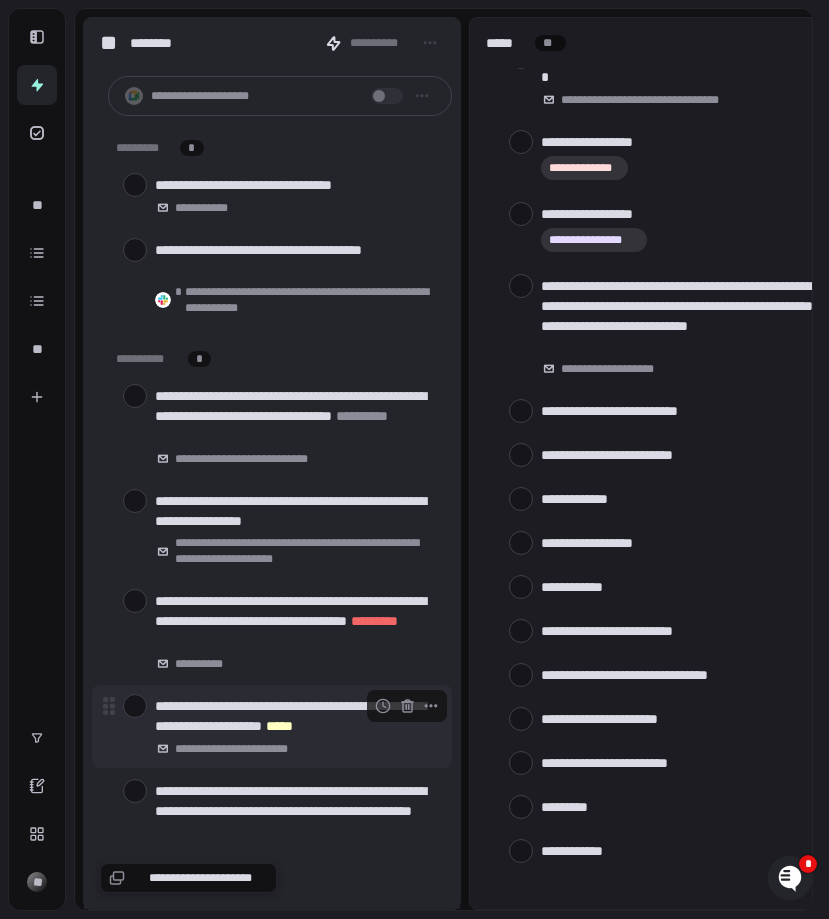 type 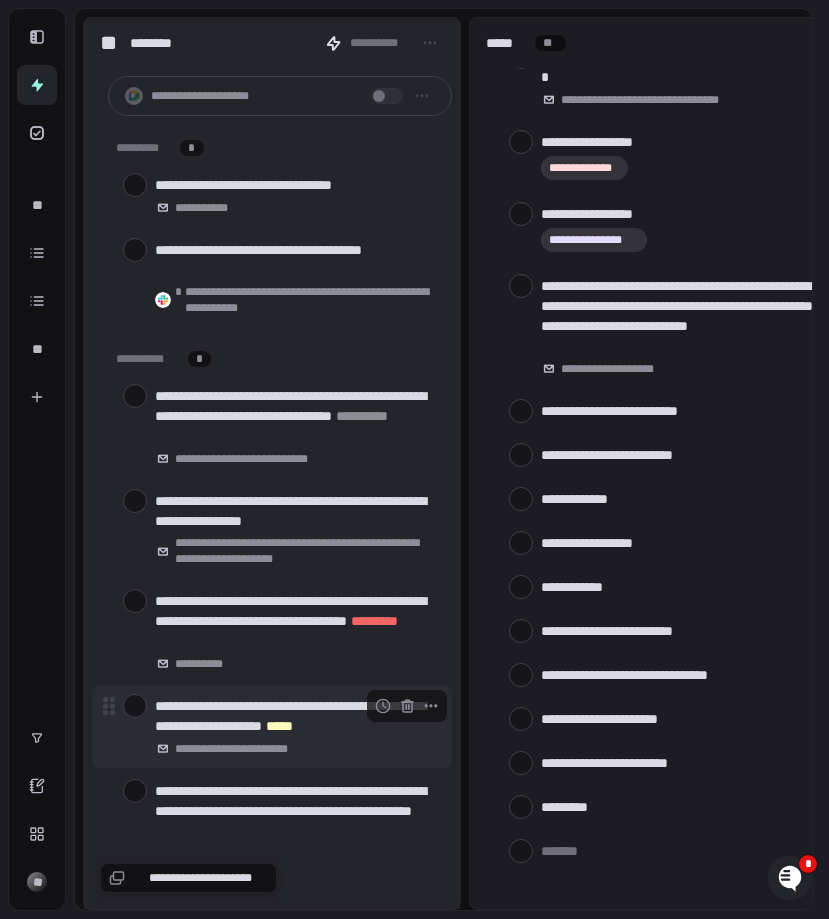 scroll, scrollTop: 729, scrollLeft: 0, axis: vertical 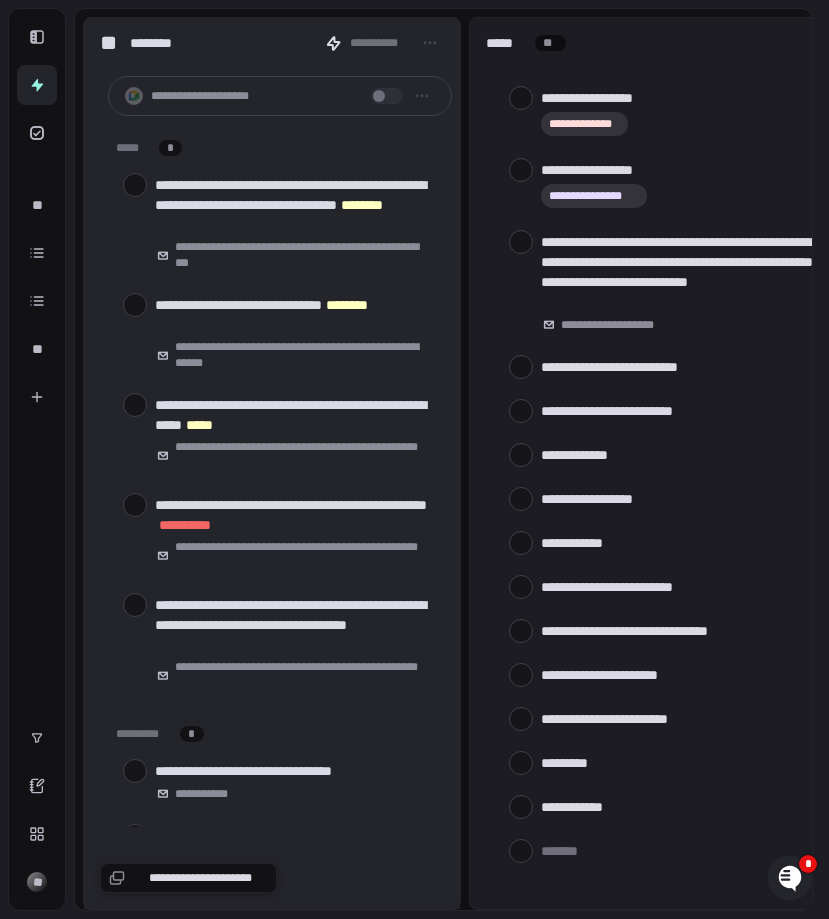 type on "*" 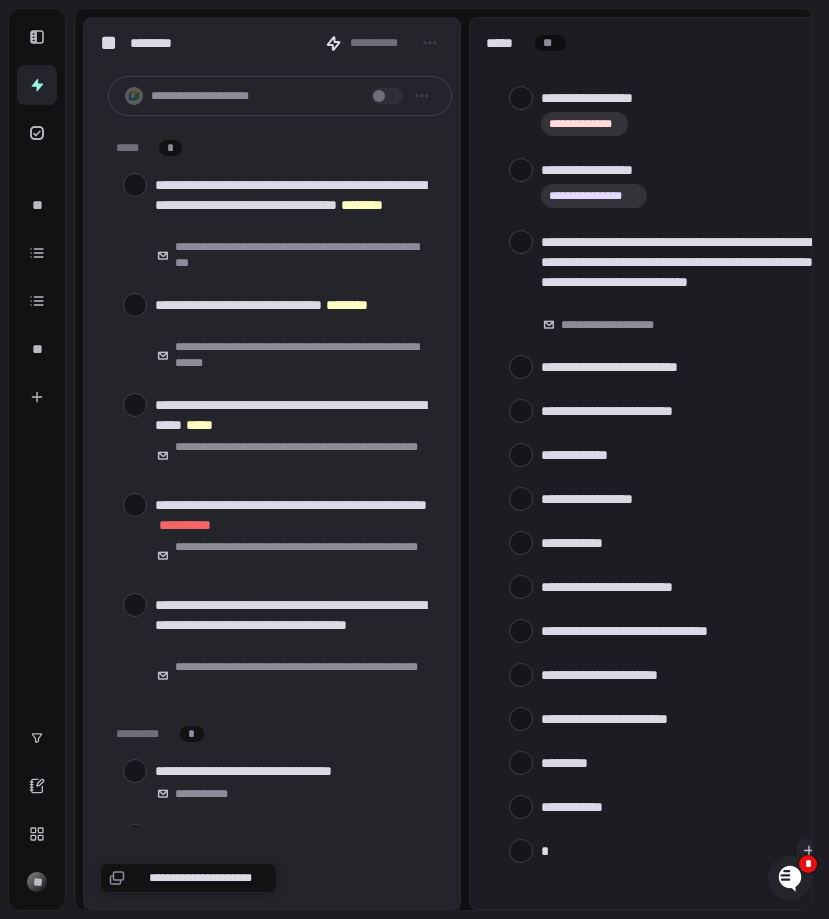 type on "**" 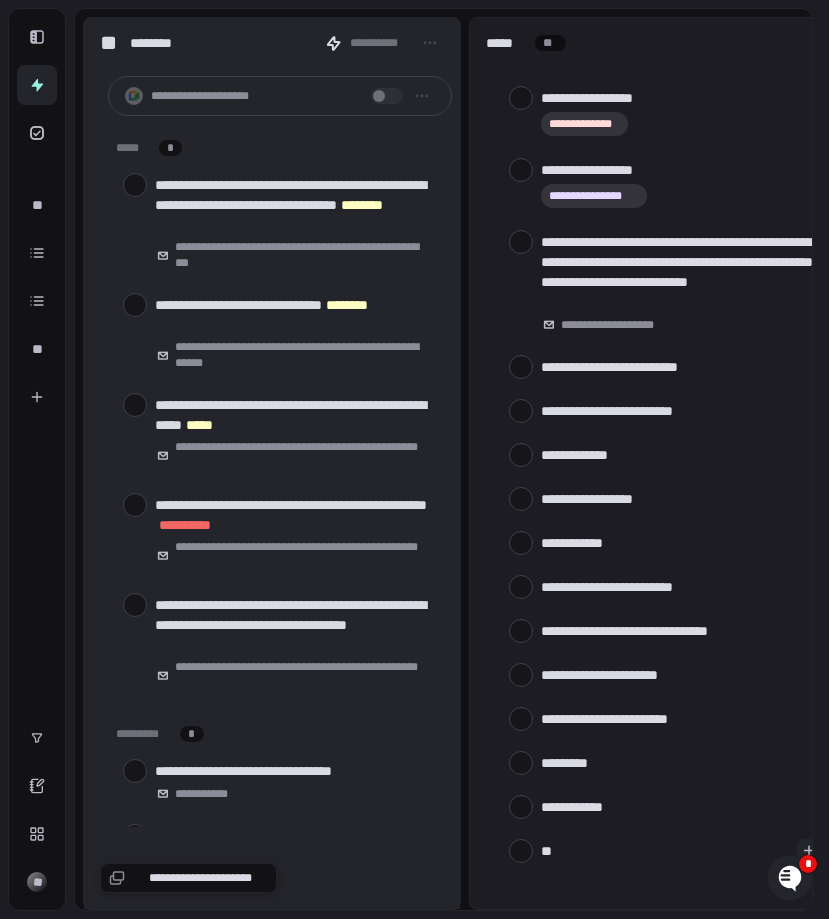 type on "***" 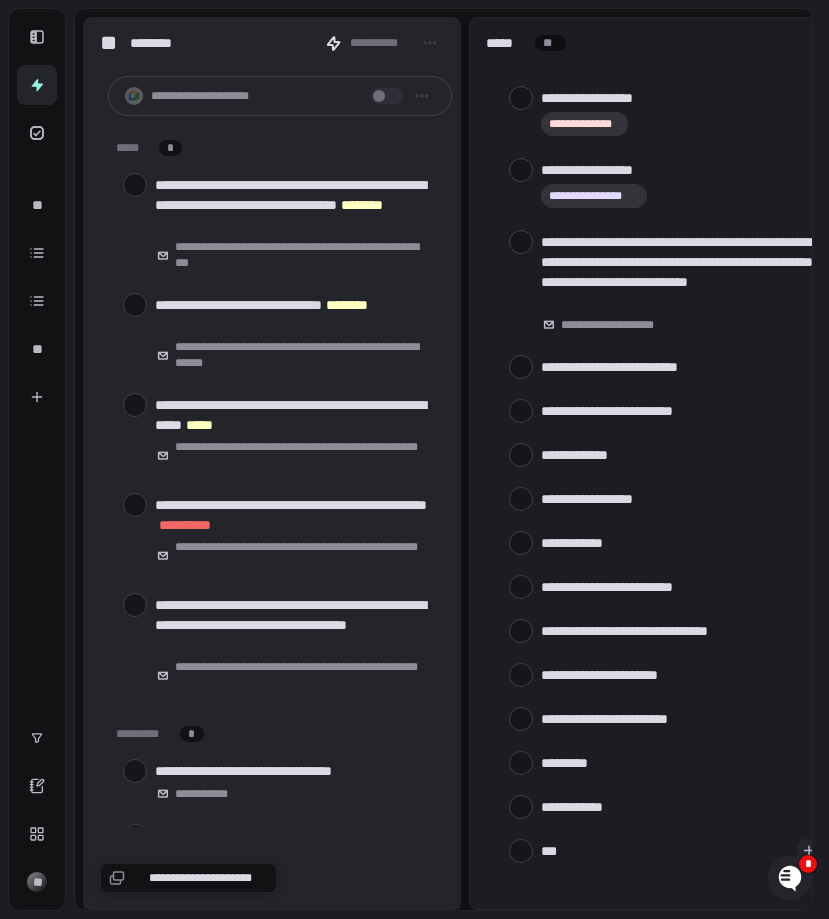 type on "****" 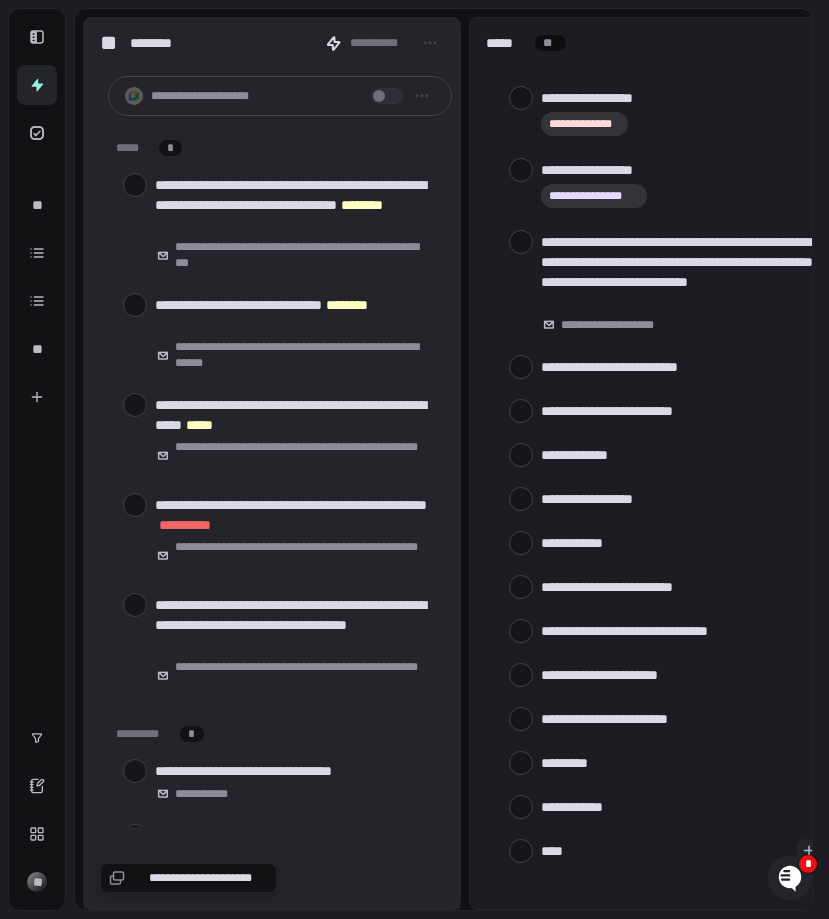 type on "*****" 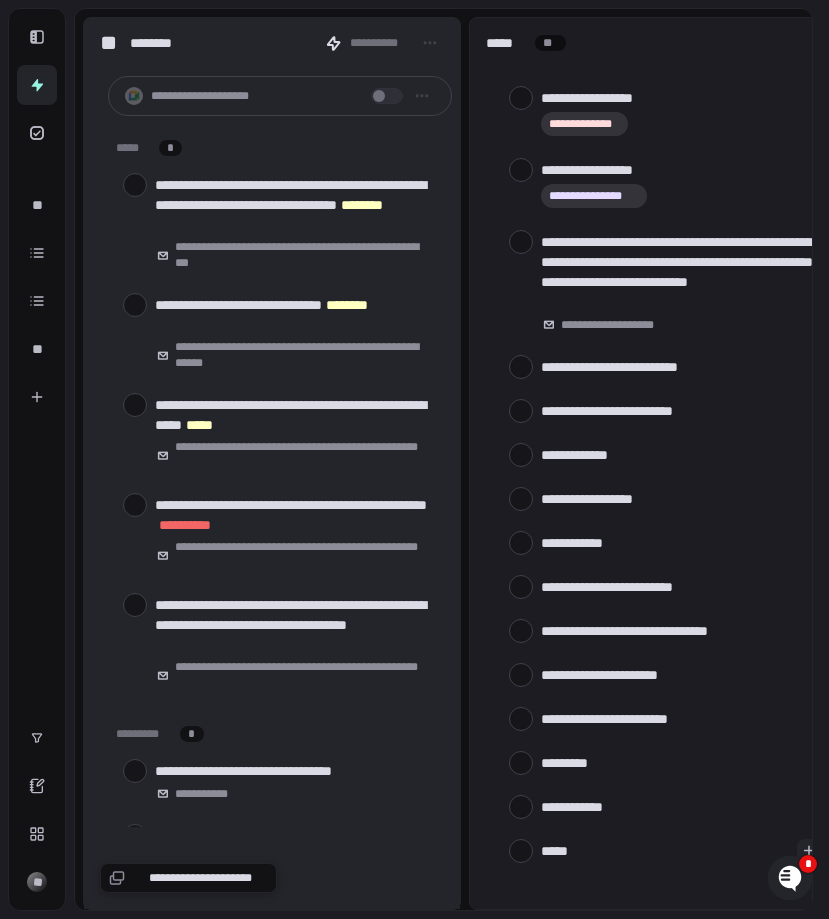 type on "******" 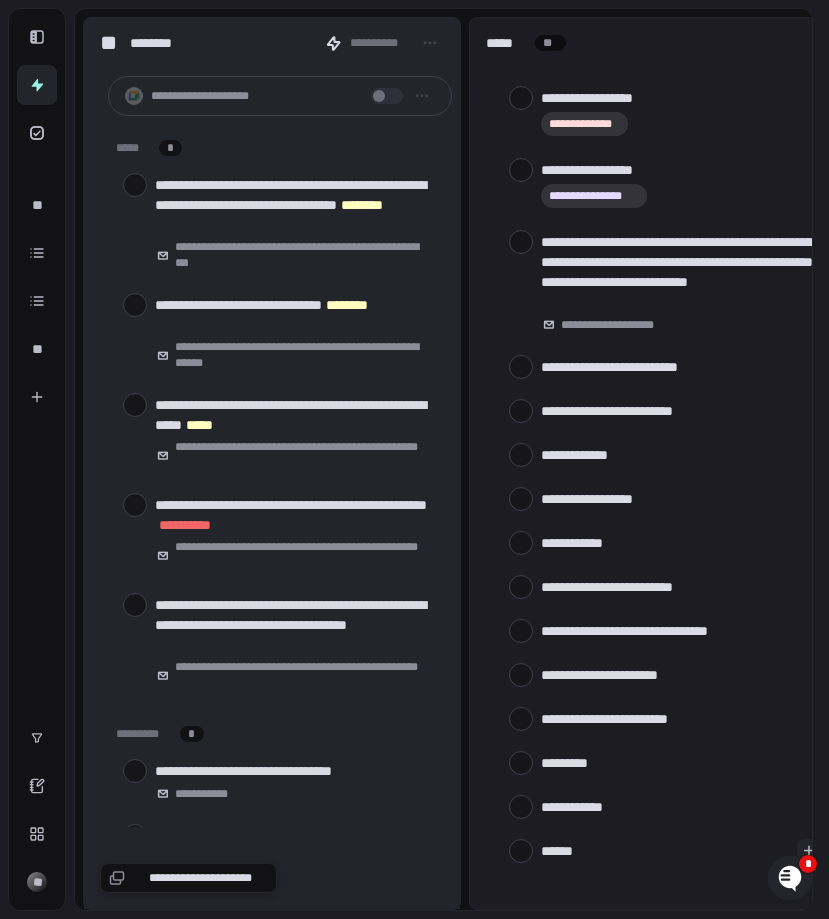 type on "*******" 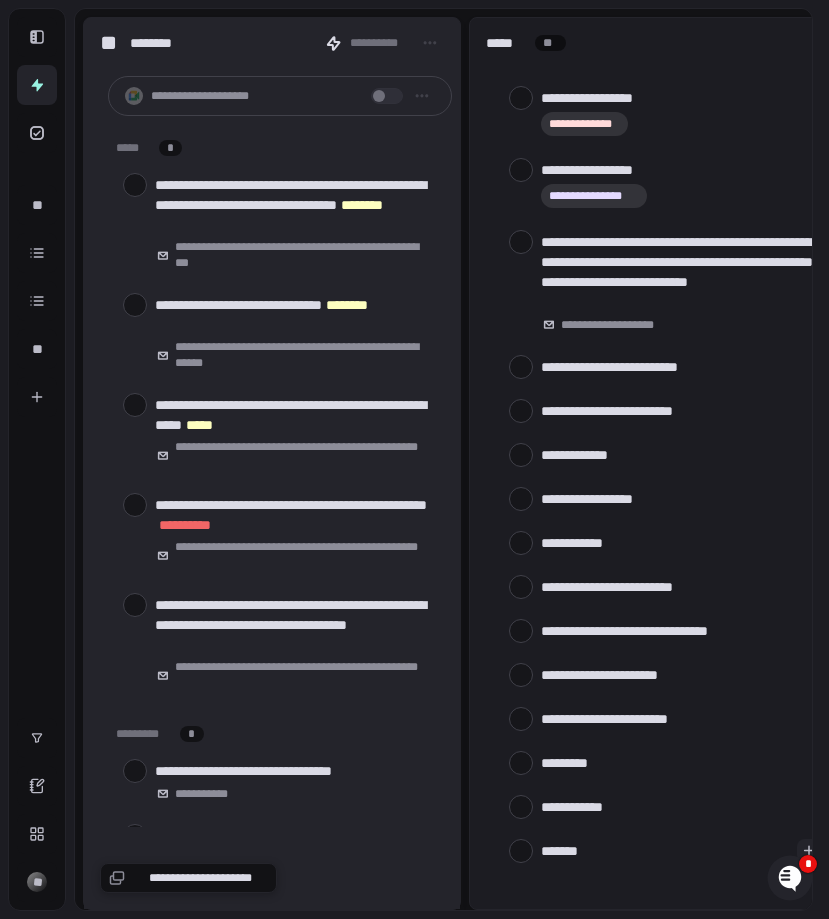 type on "********" 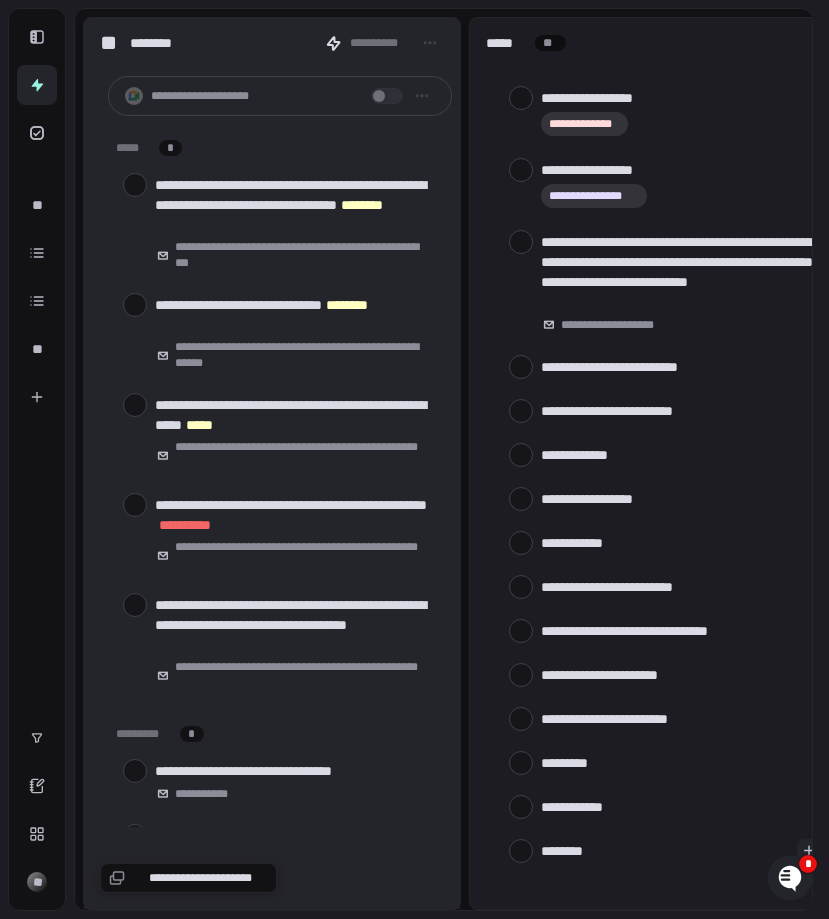 type on "********" 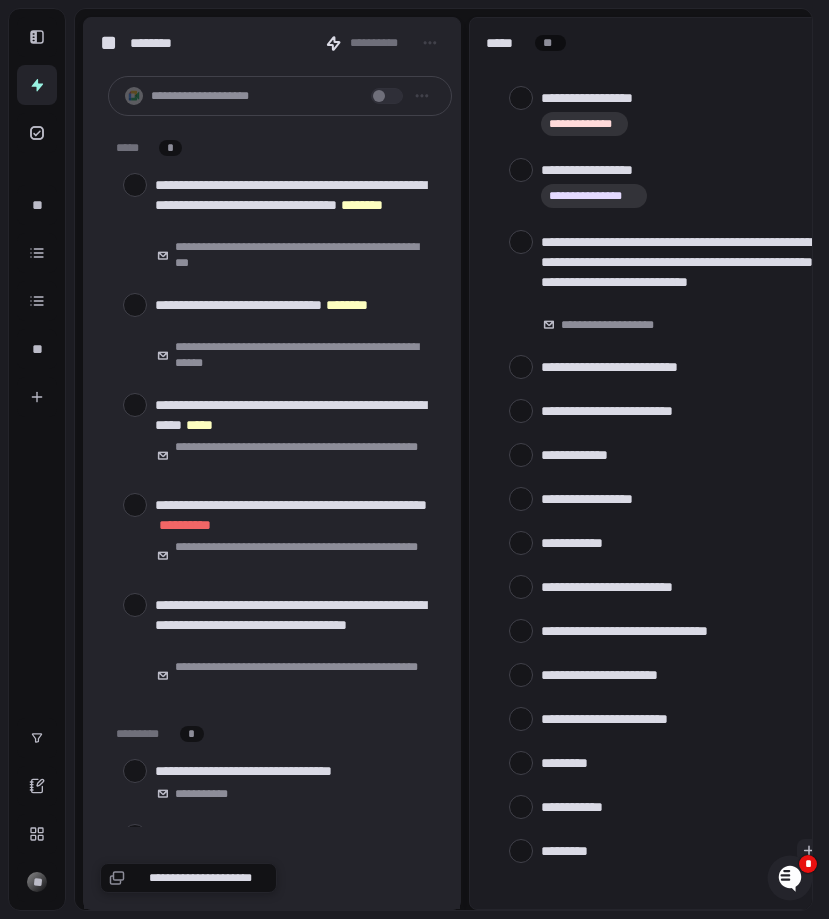 type on "**********" 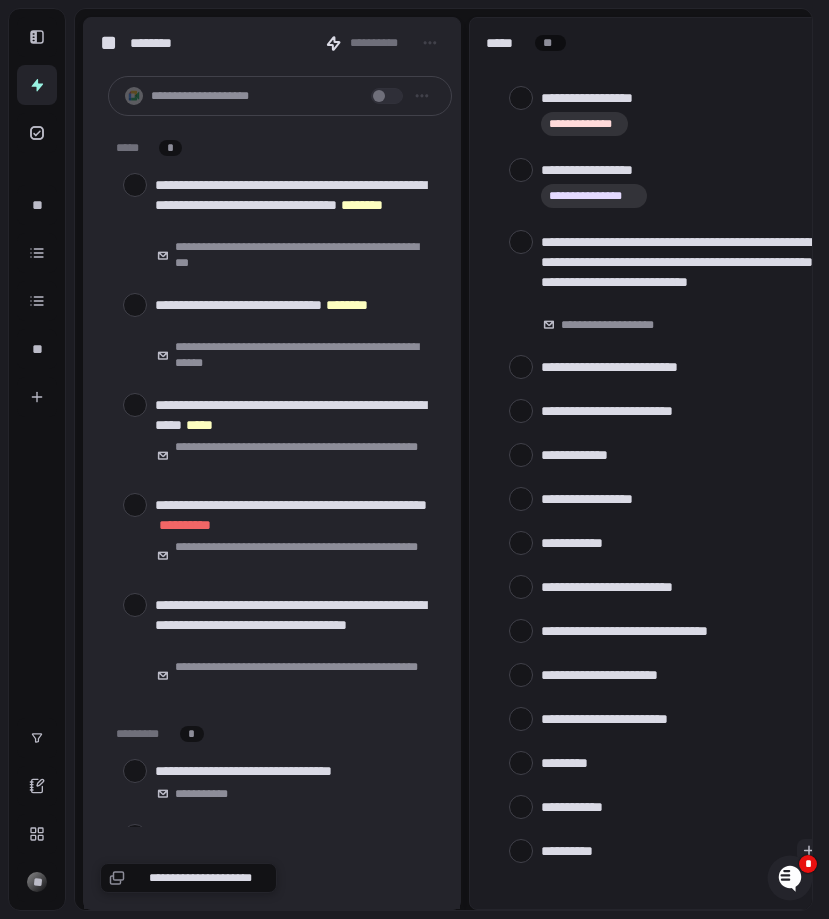 type on "**********" 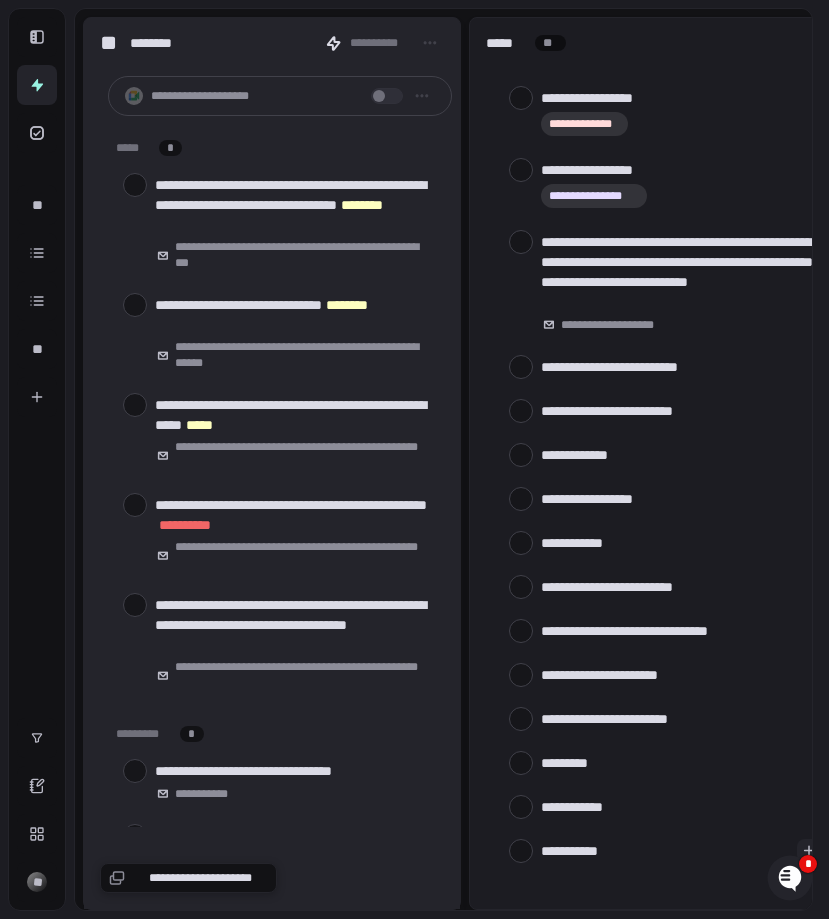 type on "**********" 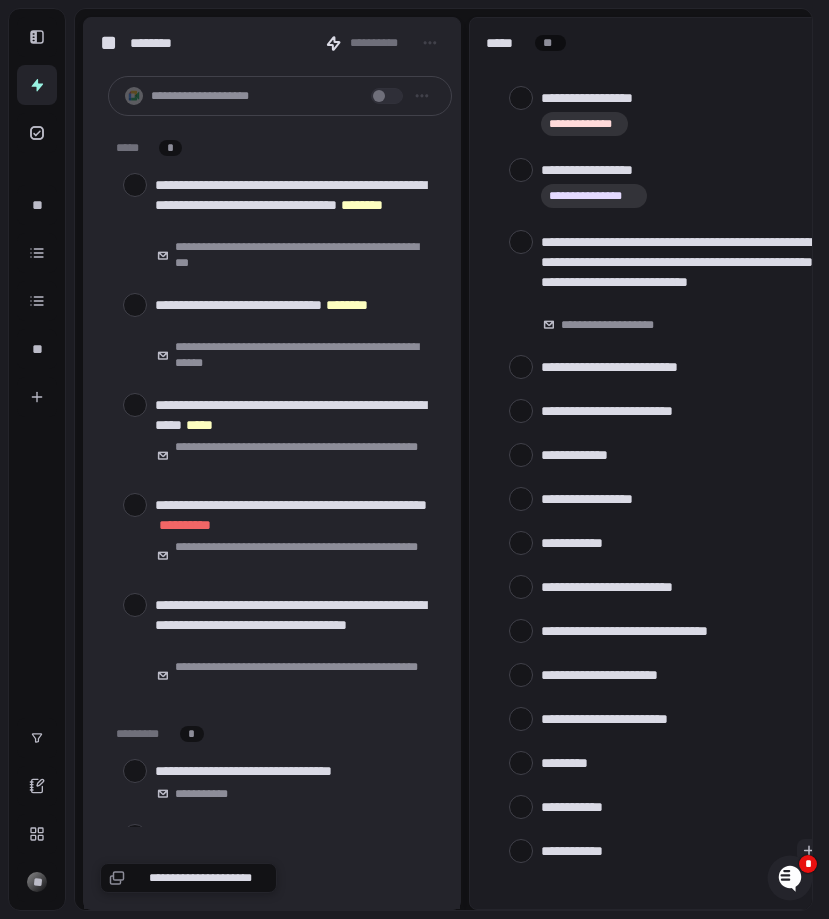 type on "*" 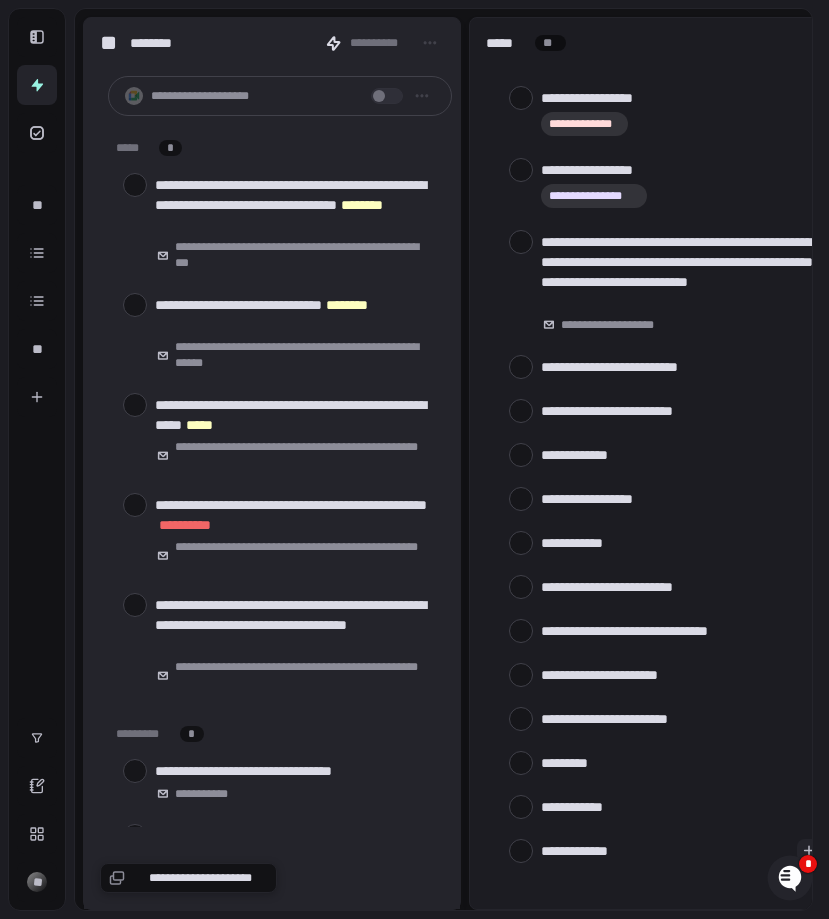 type on "**********" 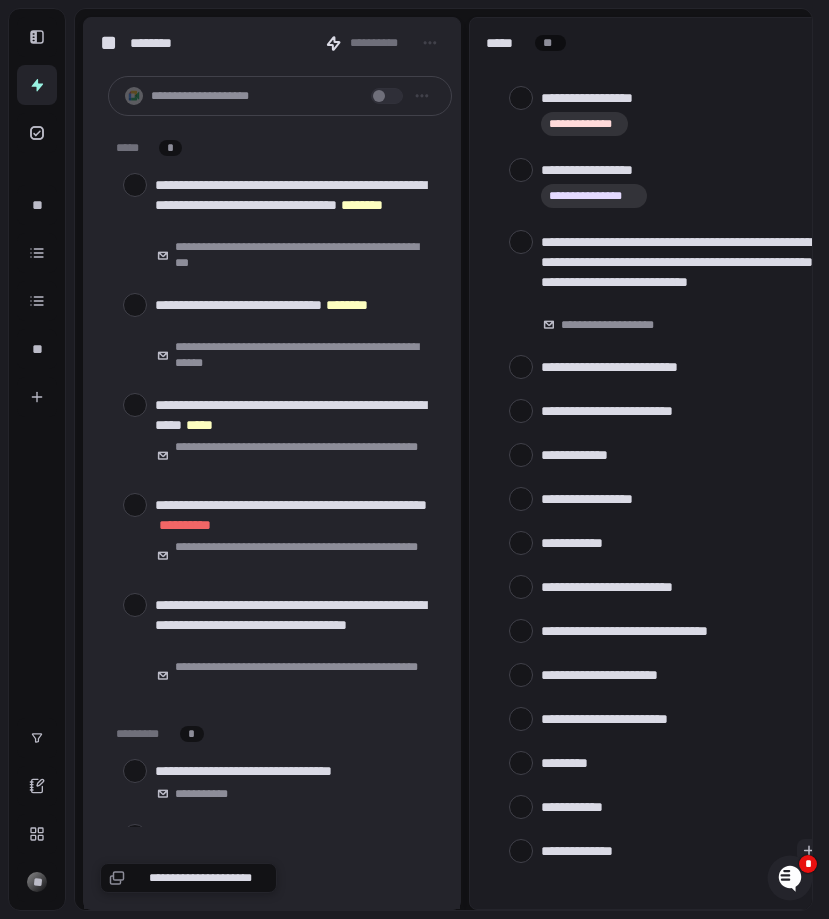 type on "**********" 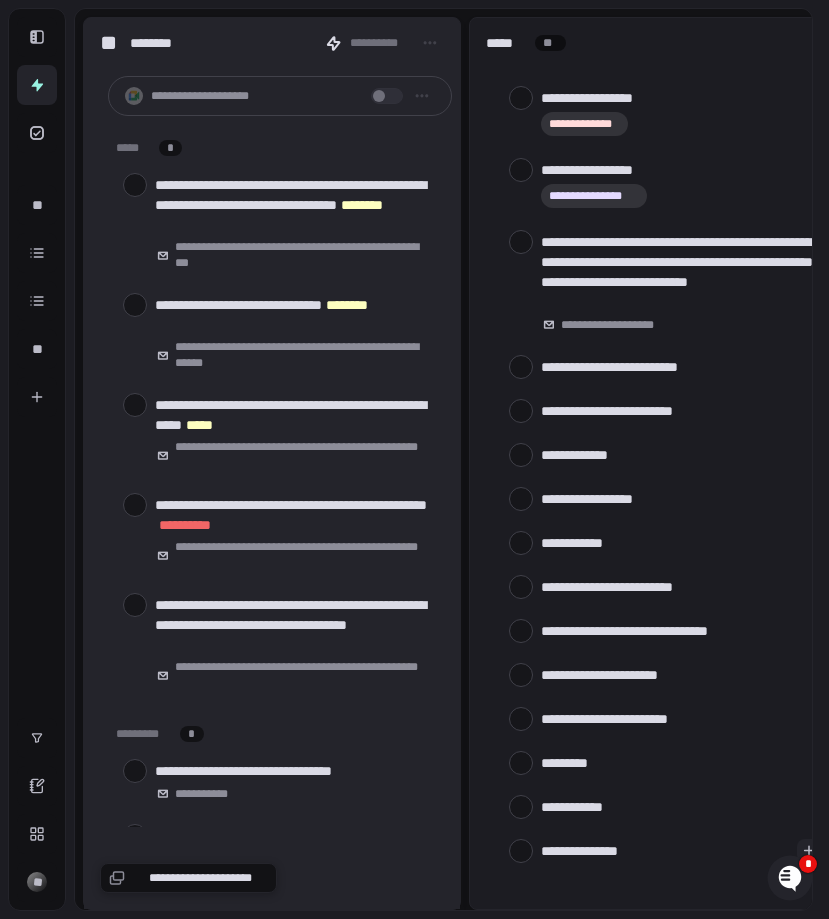 type on "**********" 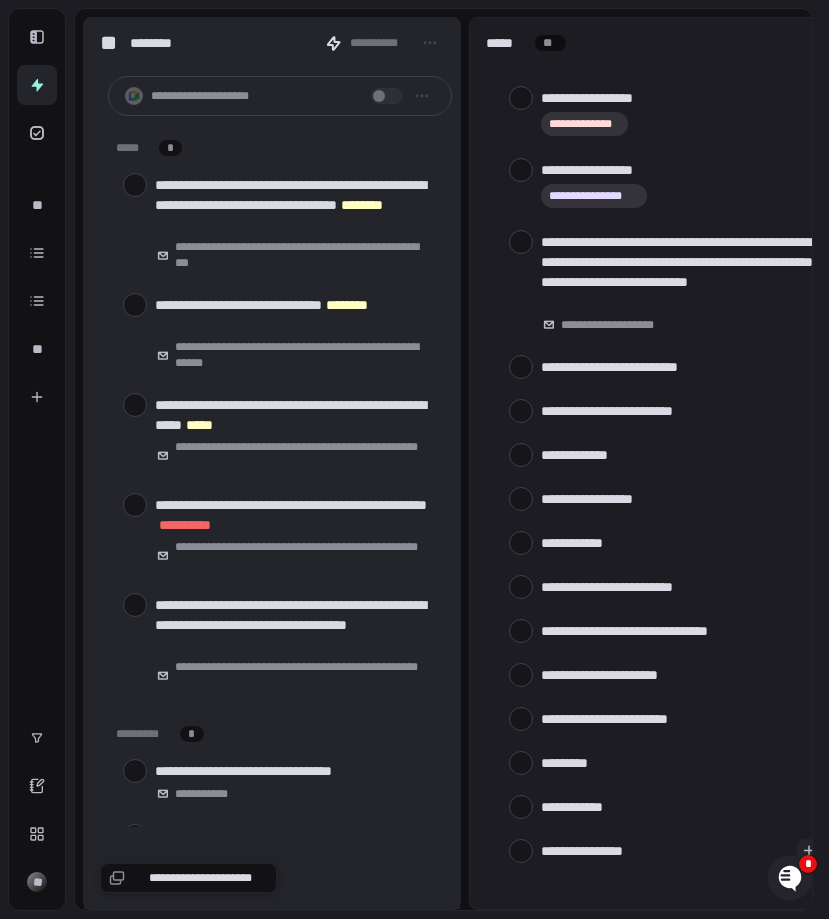 type on "**********" 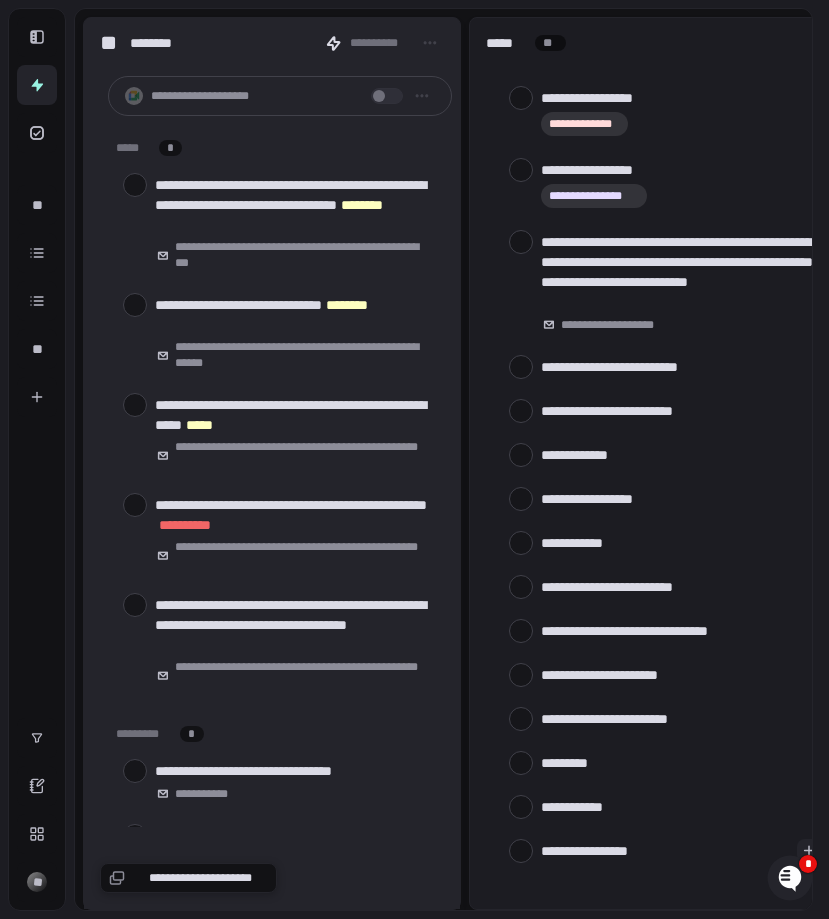 type on "**********" 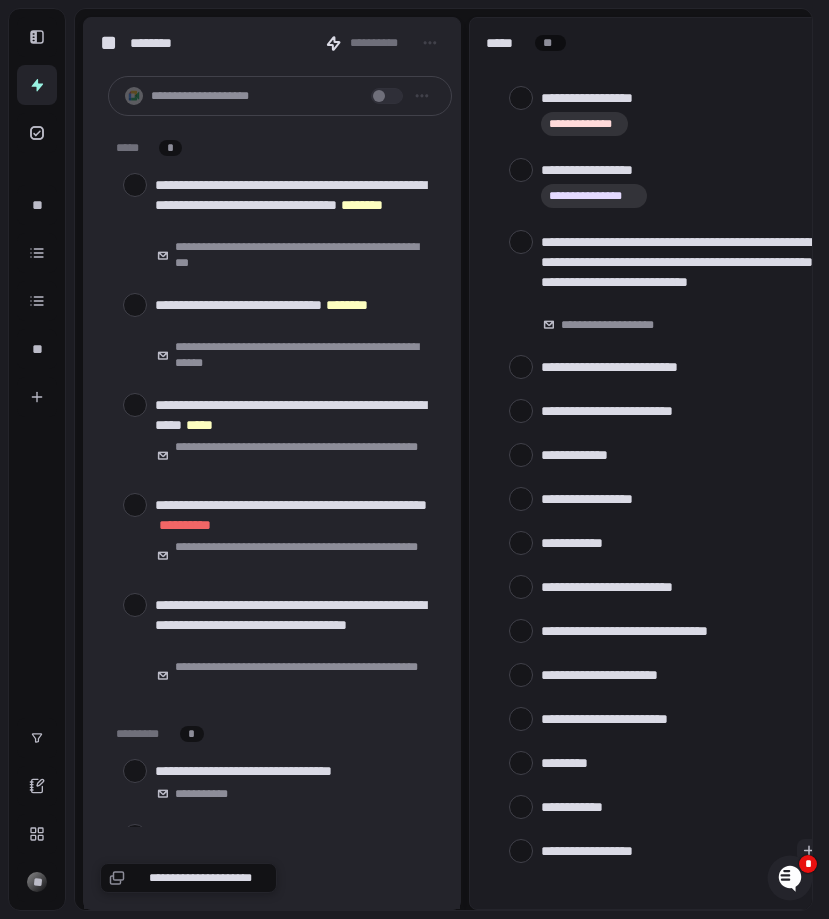 type on "**********" 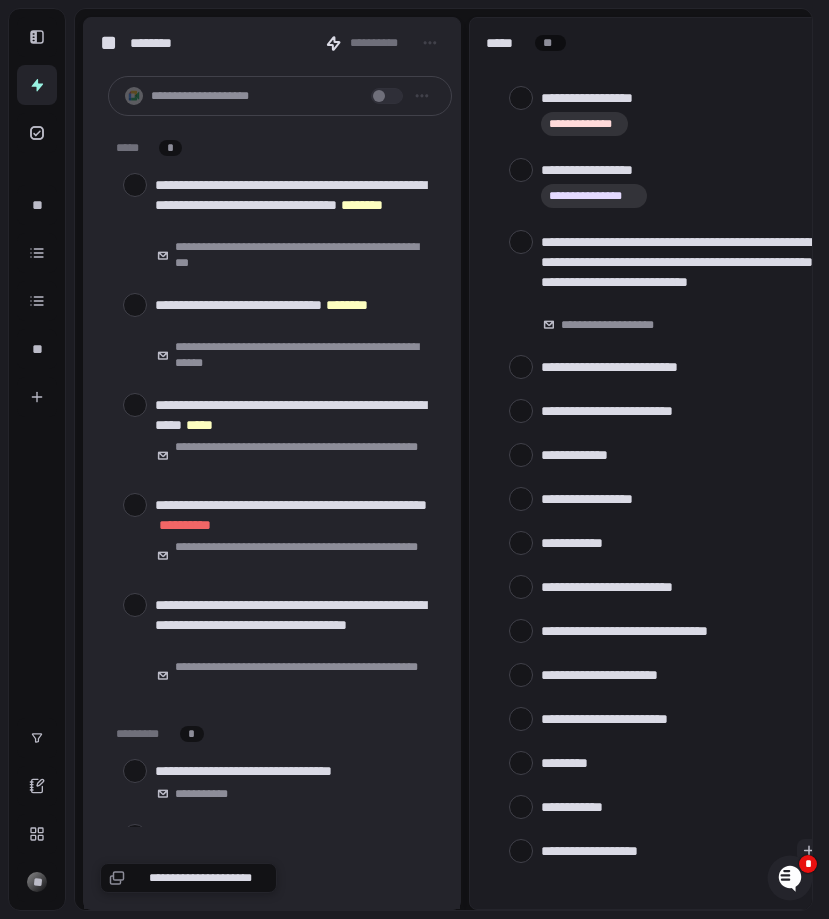 type on "**********" 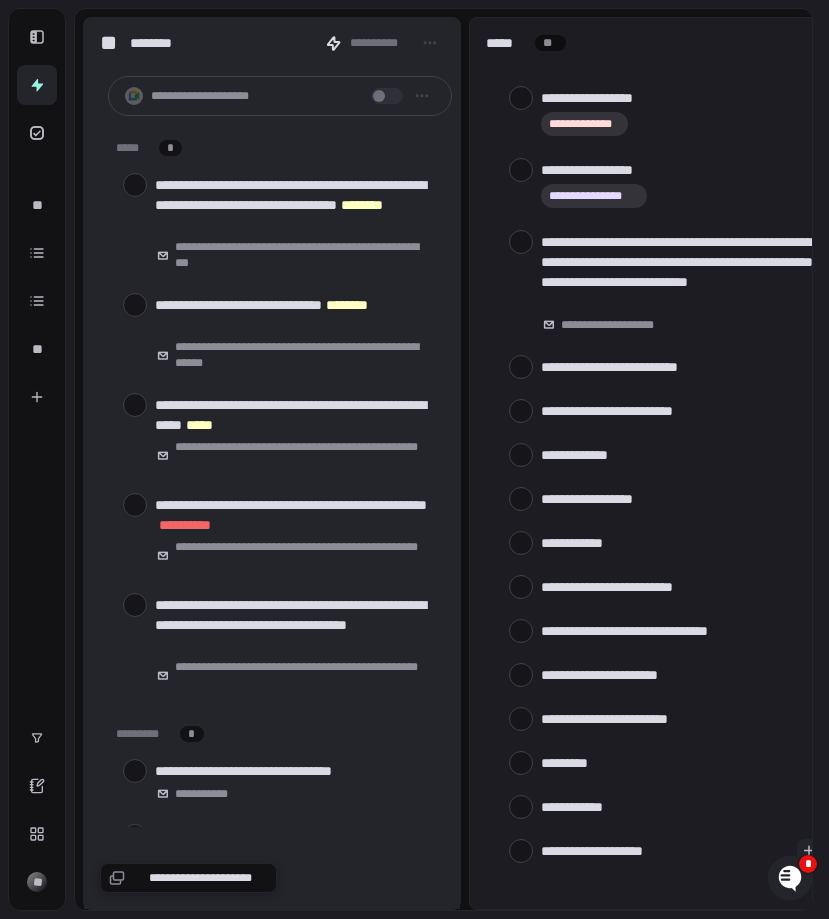 type on "*" 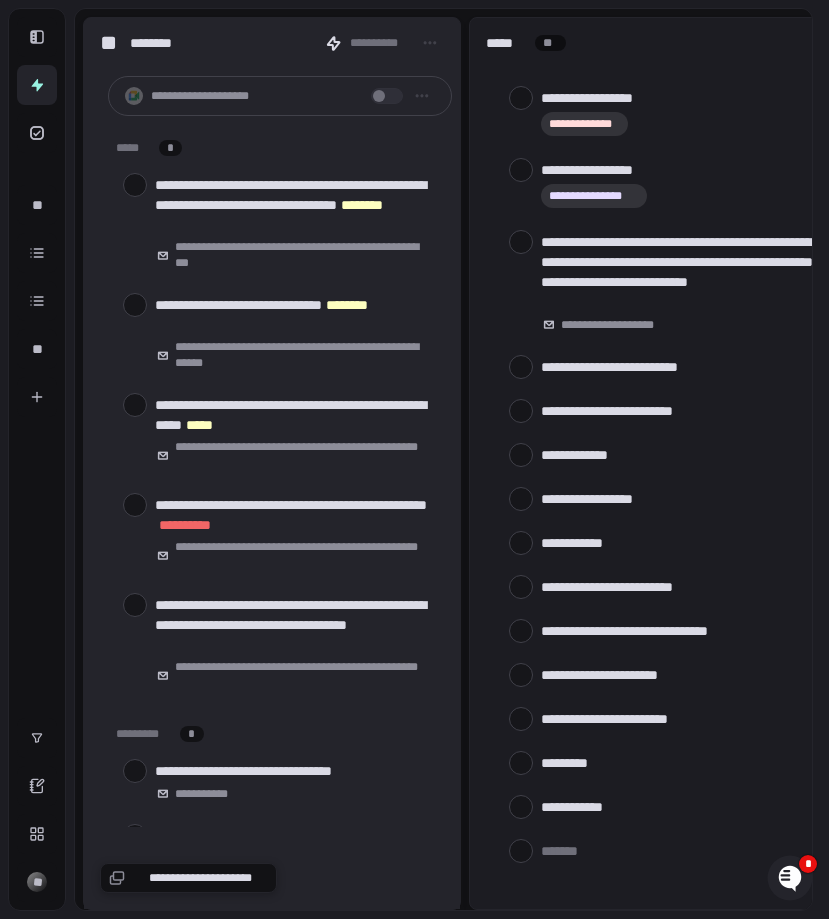 scroll, scrollTop: 773, scrollLeft: 0, axis: vertical 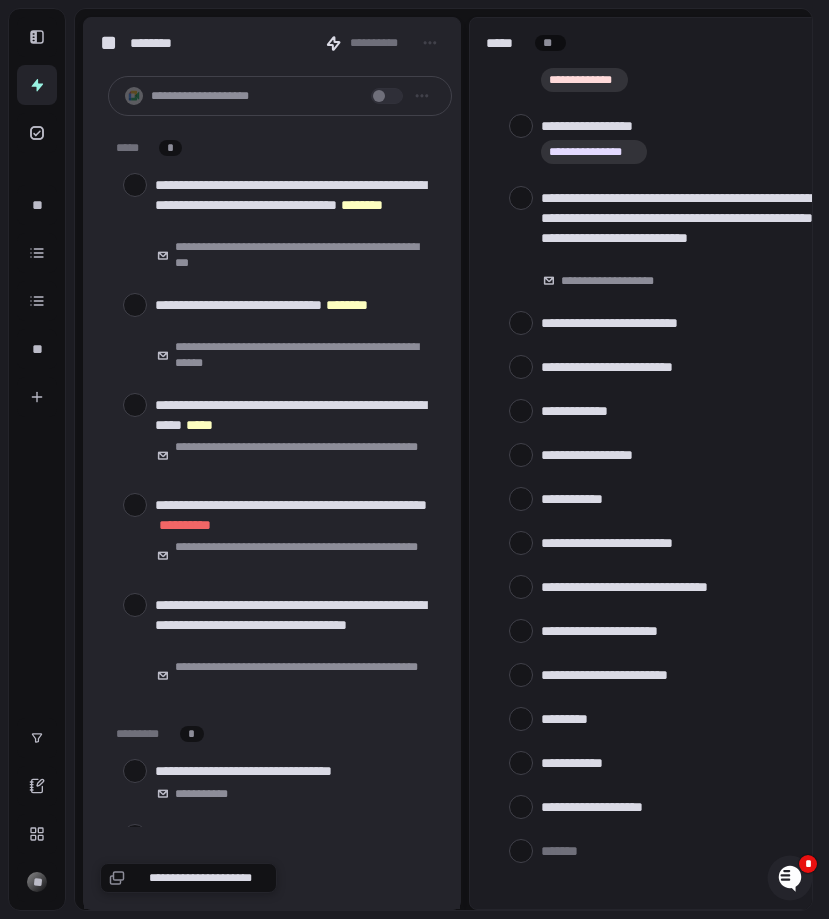 type on "*" 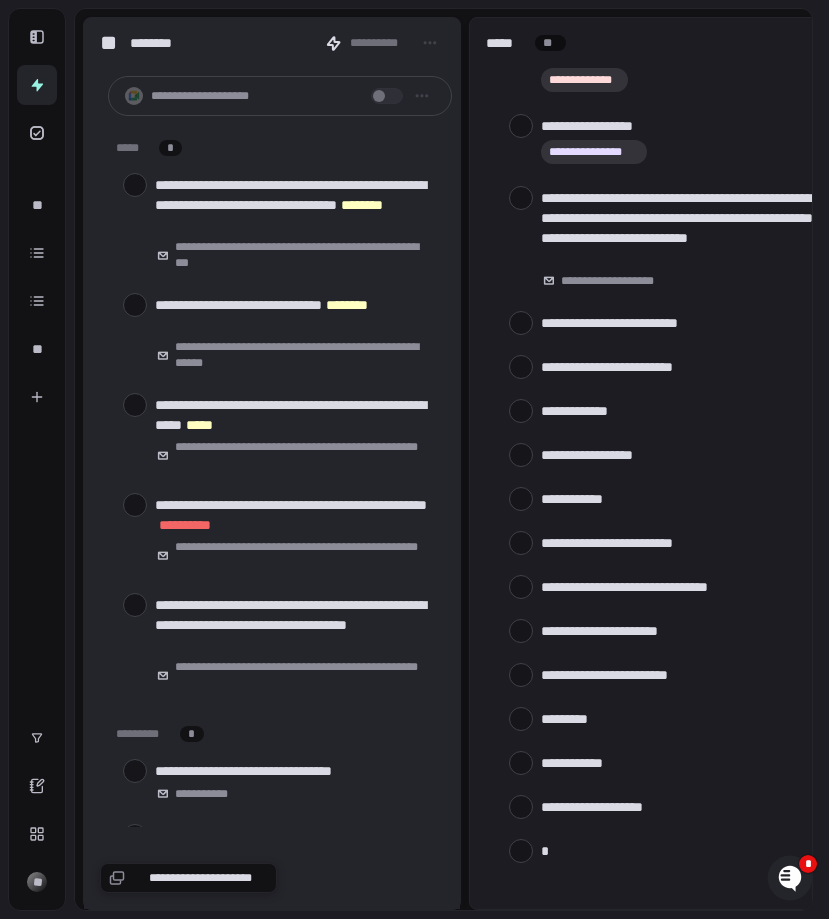 type on "**" 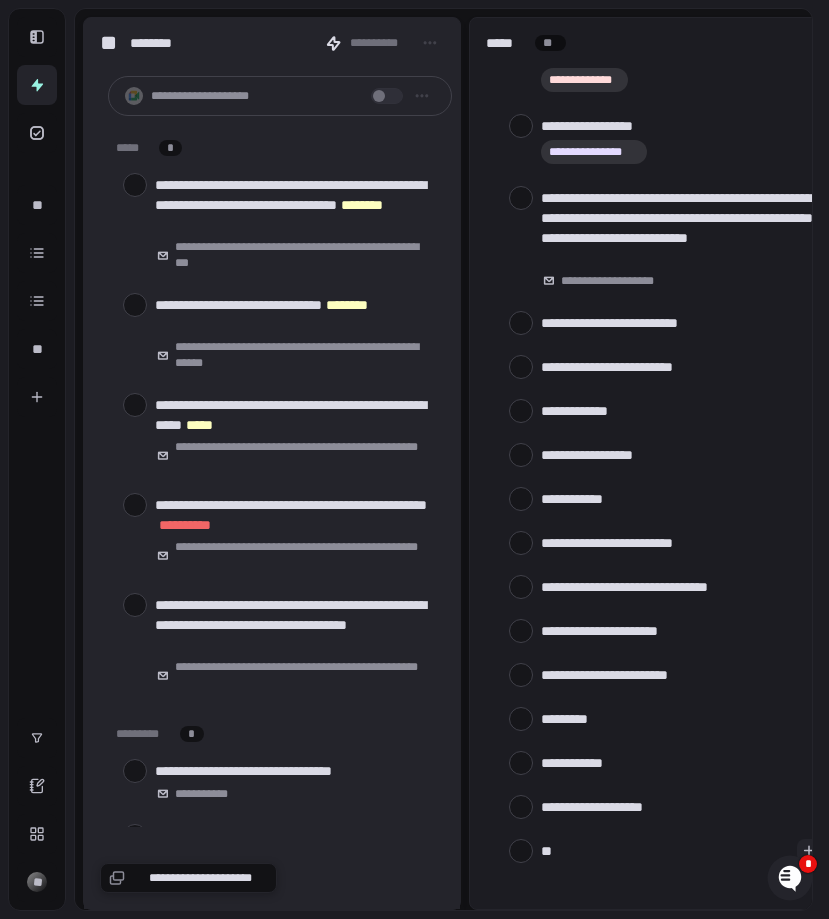 type on "***" 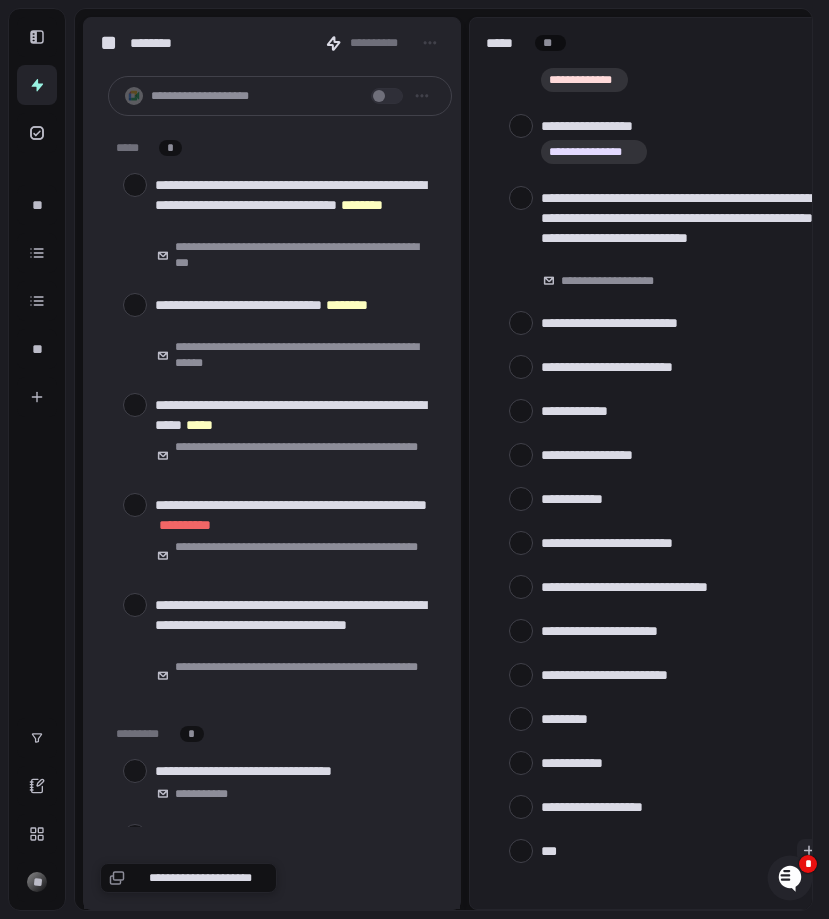 type on "****" 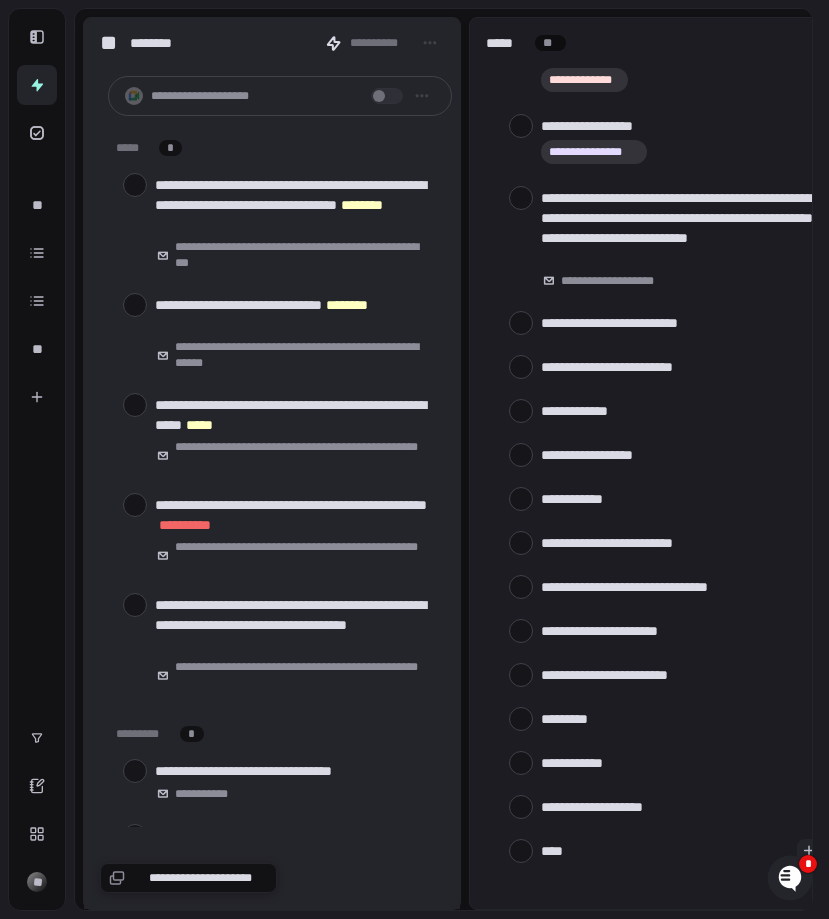 type on "*****" 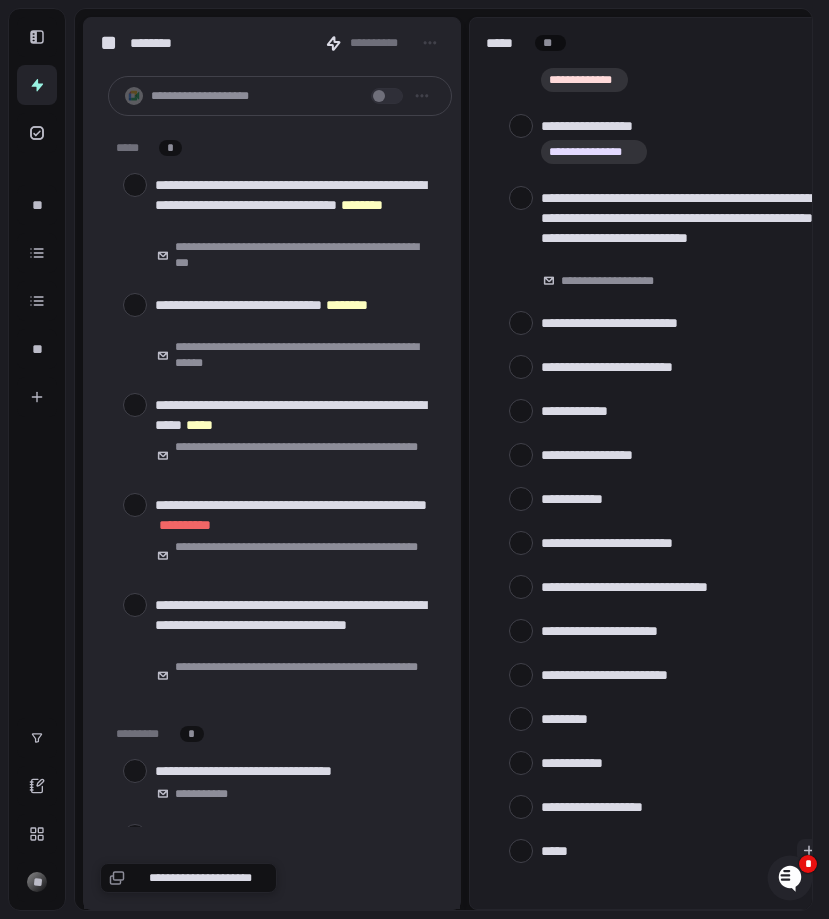 type on "*****" 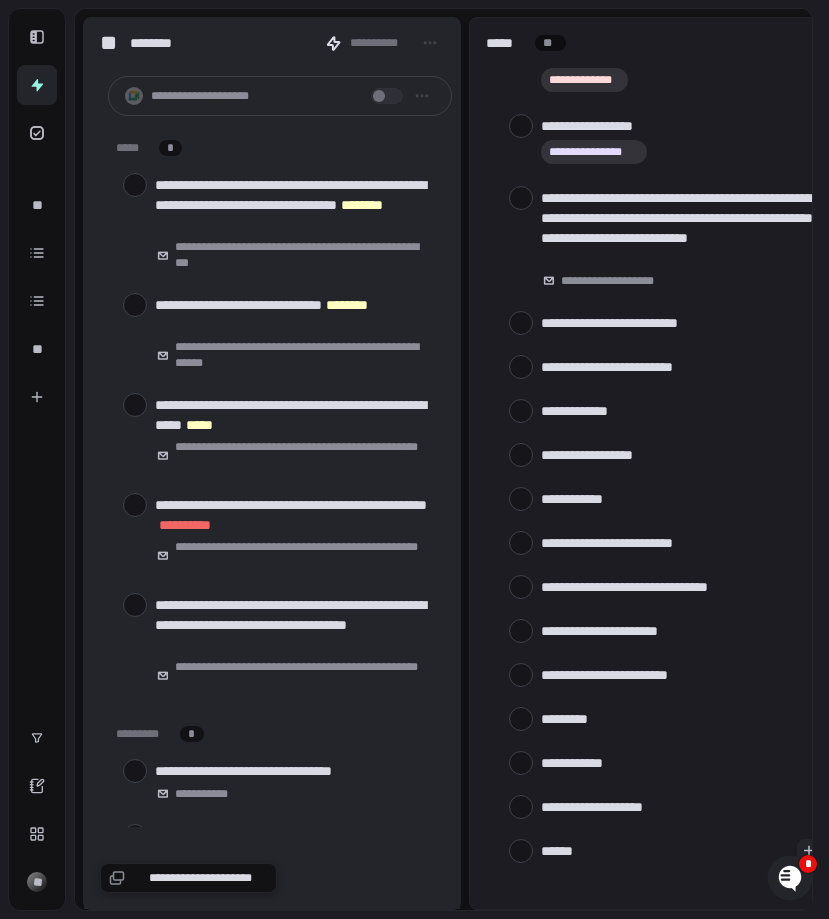 type on "*******" 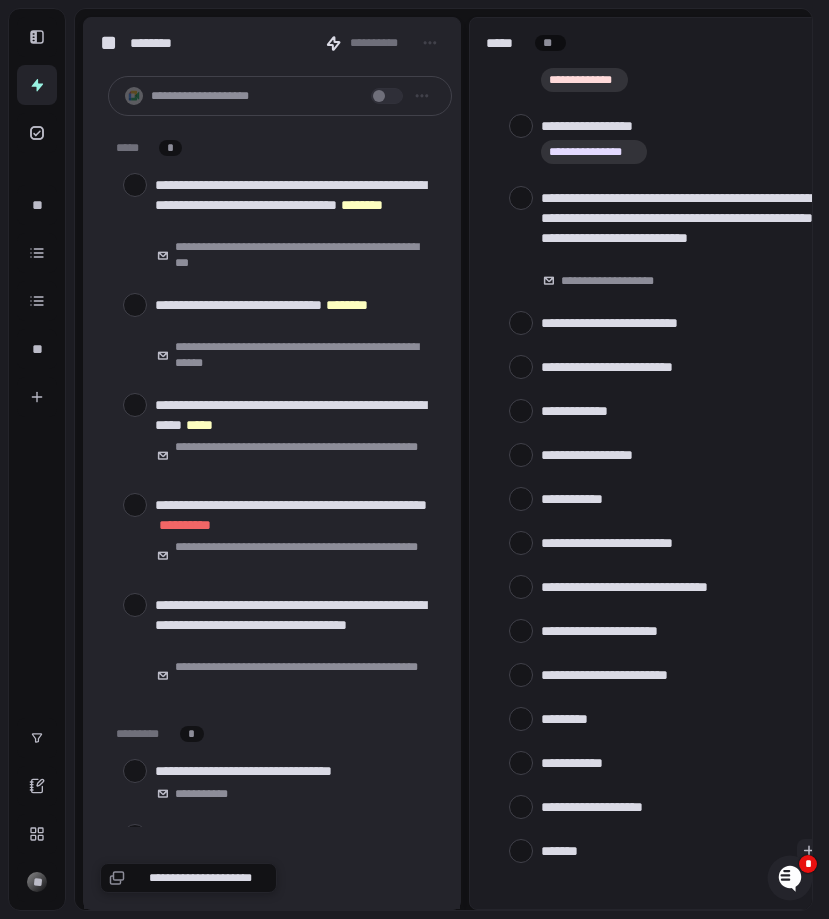 type on "********" 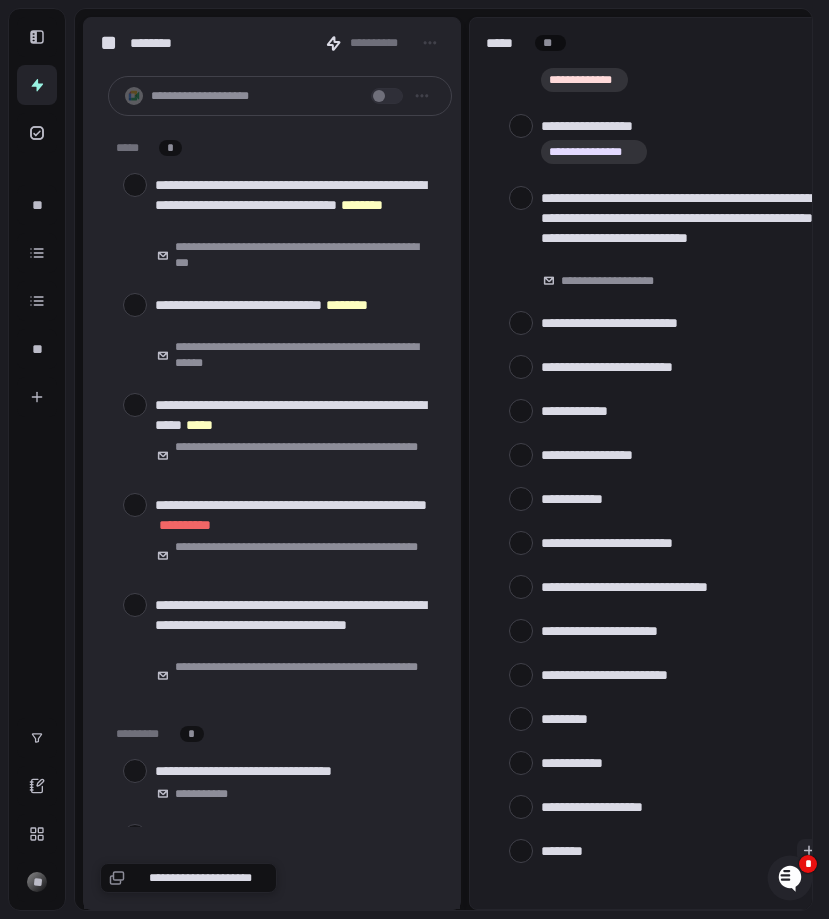 type on "*********" 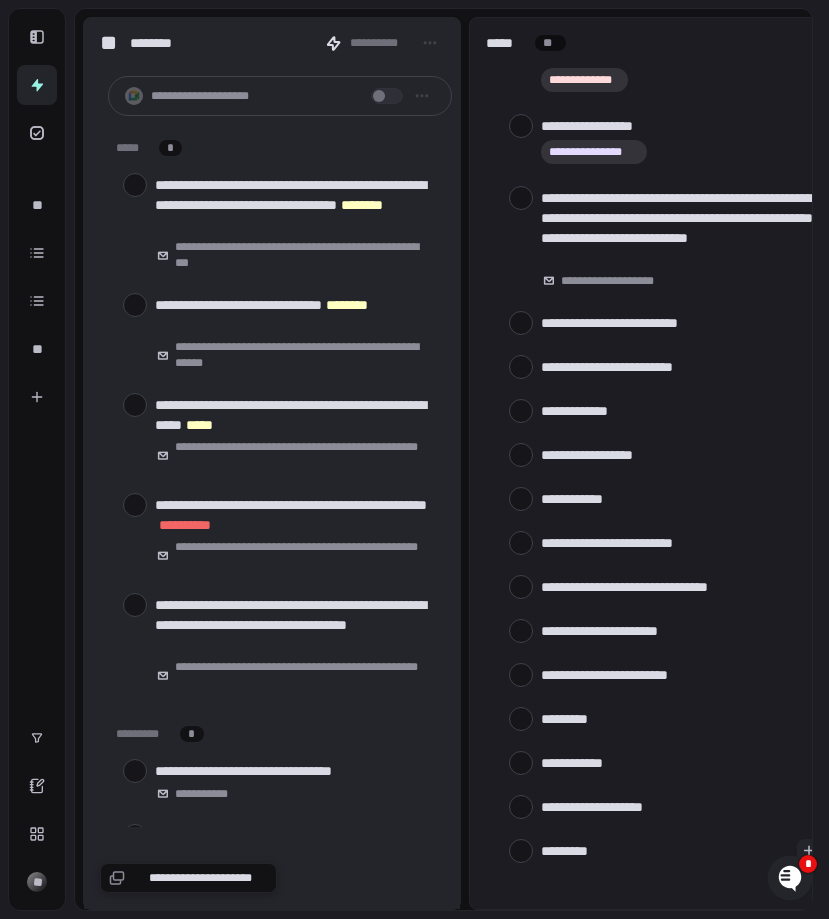 type on "**********" 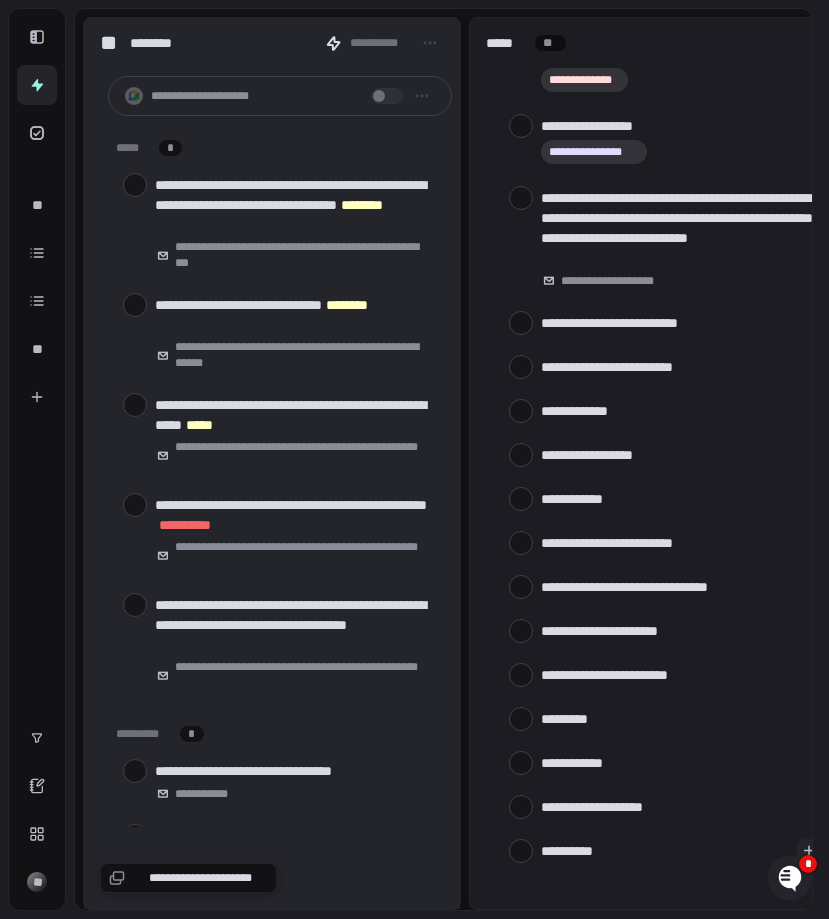 type on "**********" 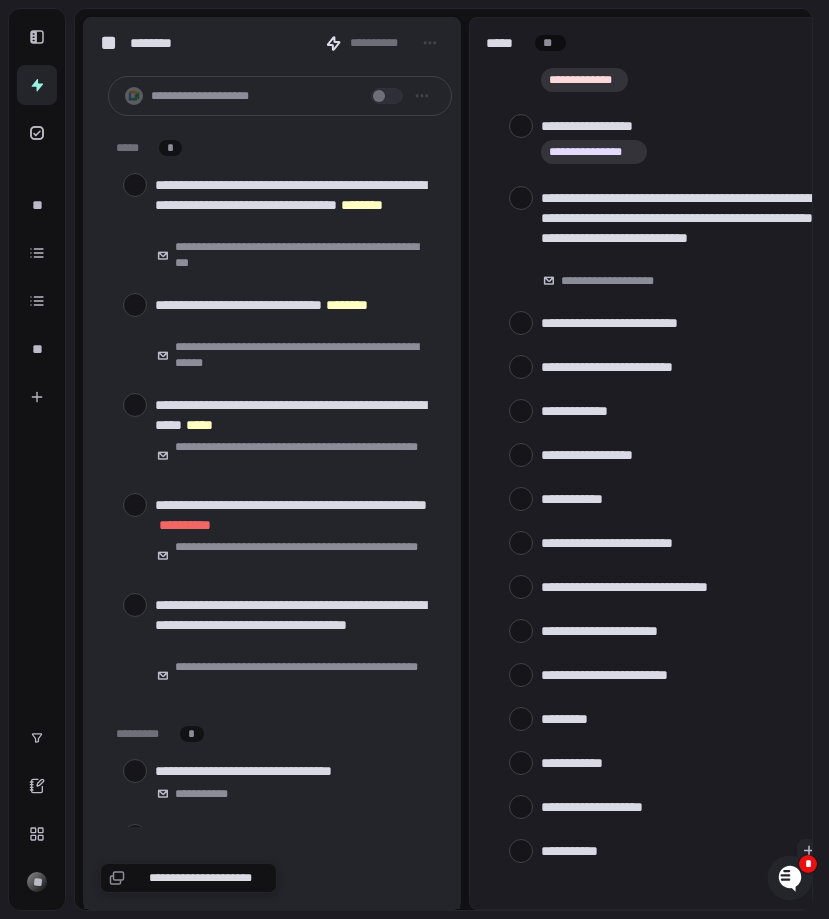 type on "**********" 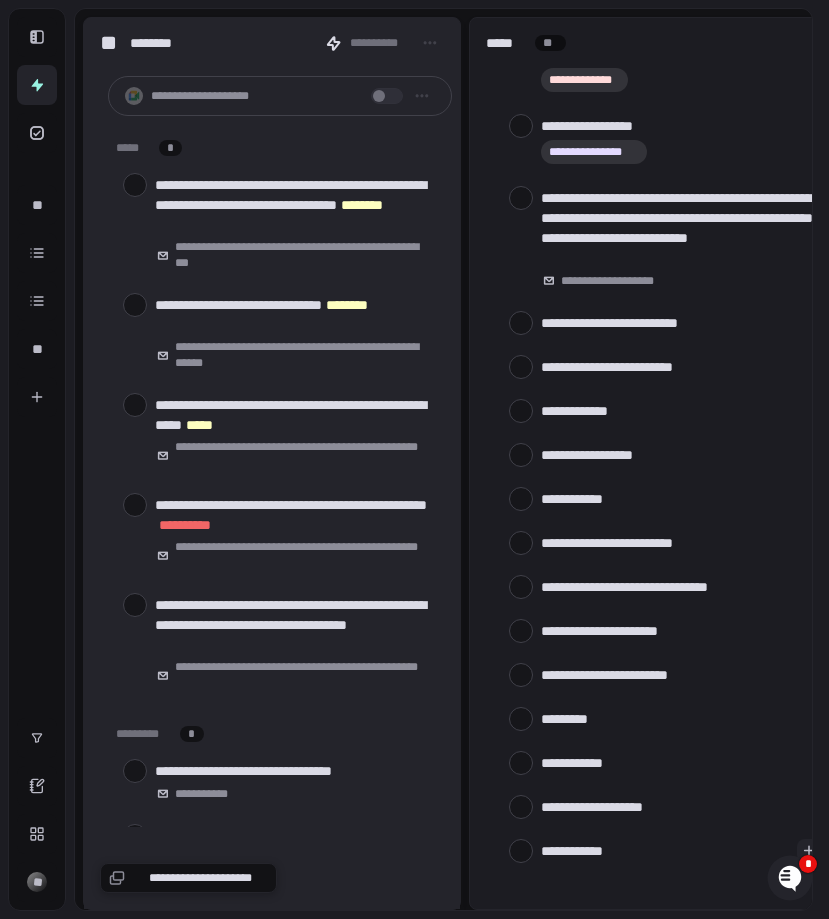 type on "**********" 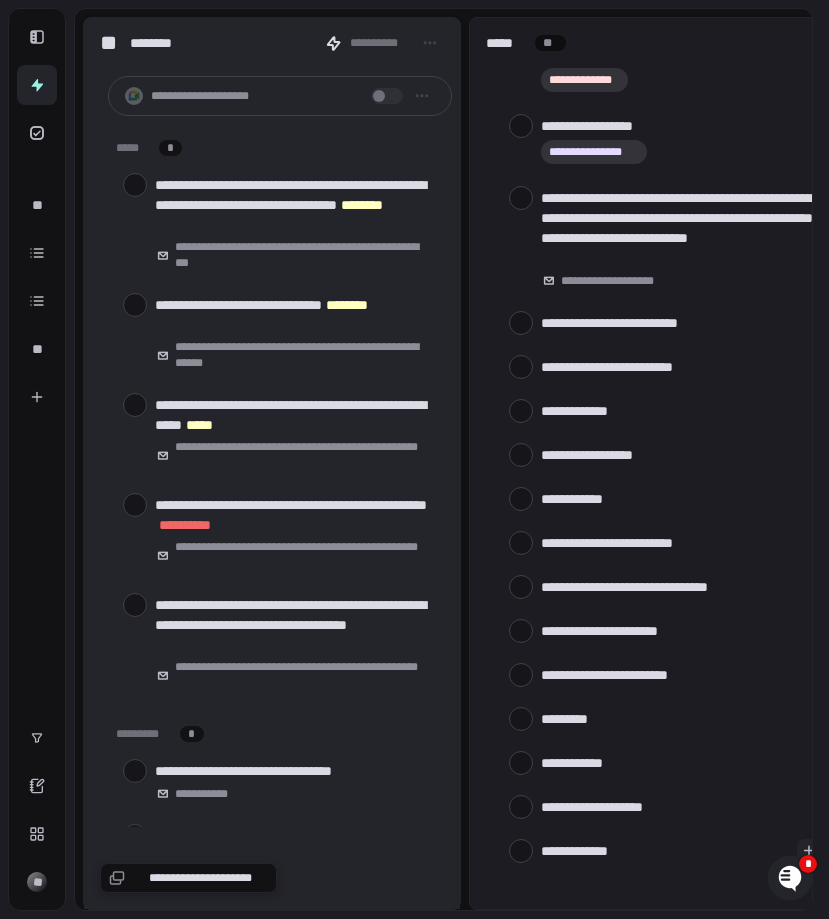 type on "**********" 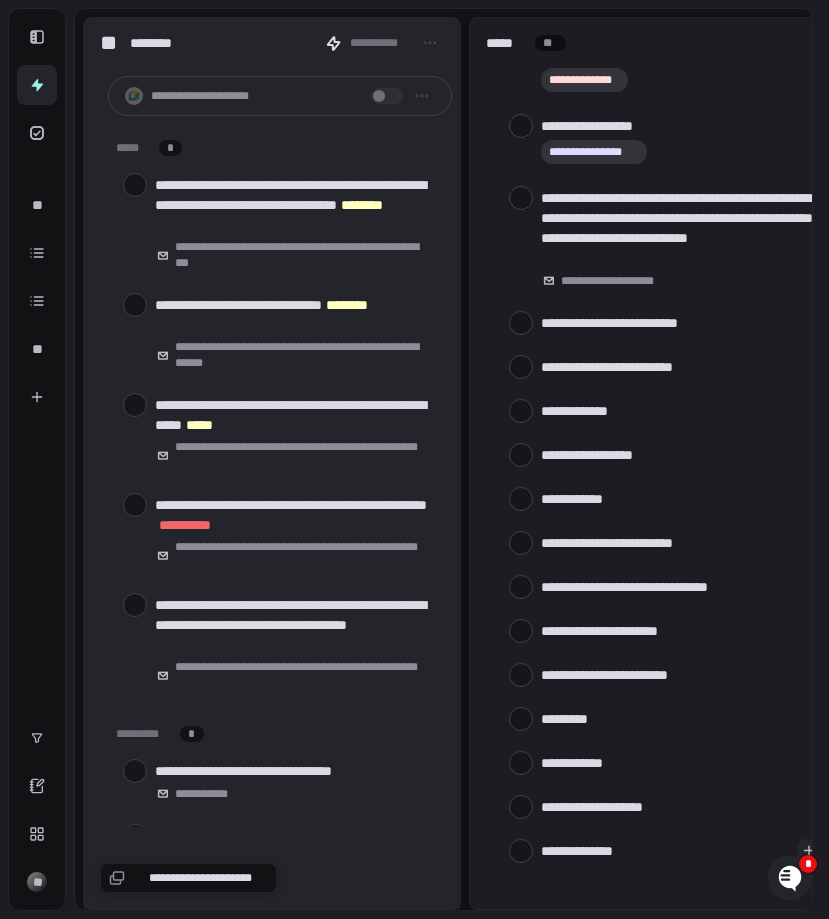type on "**********" 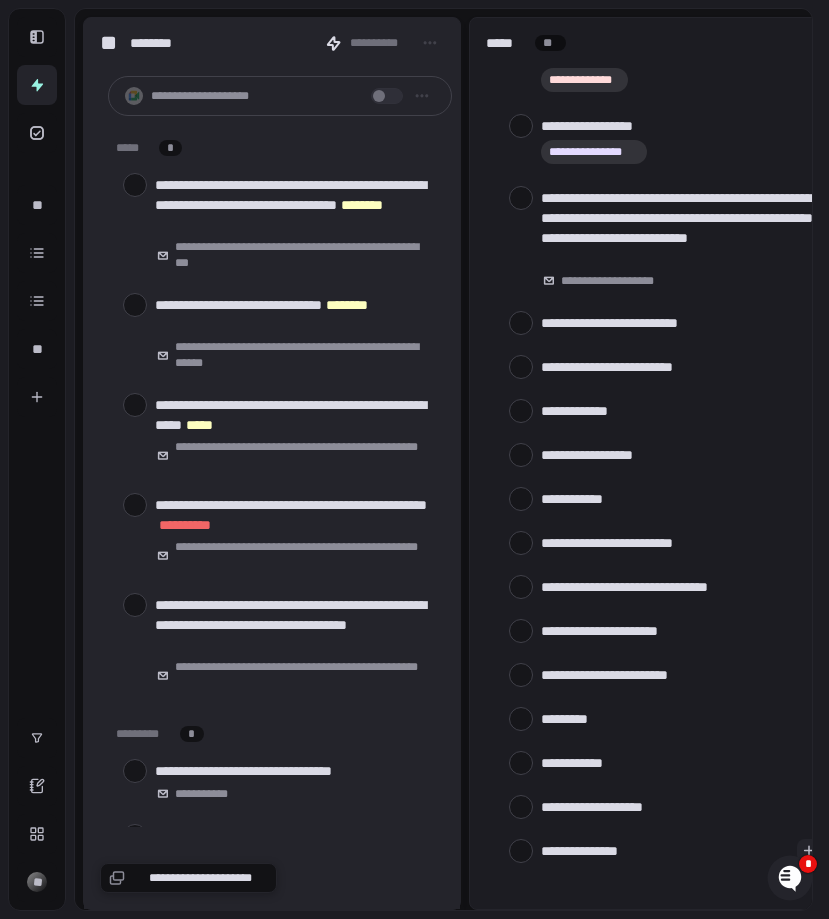 type on "**********" 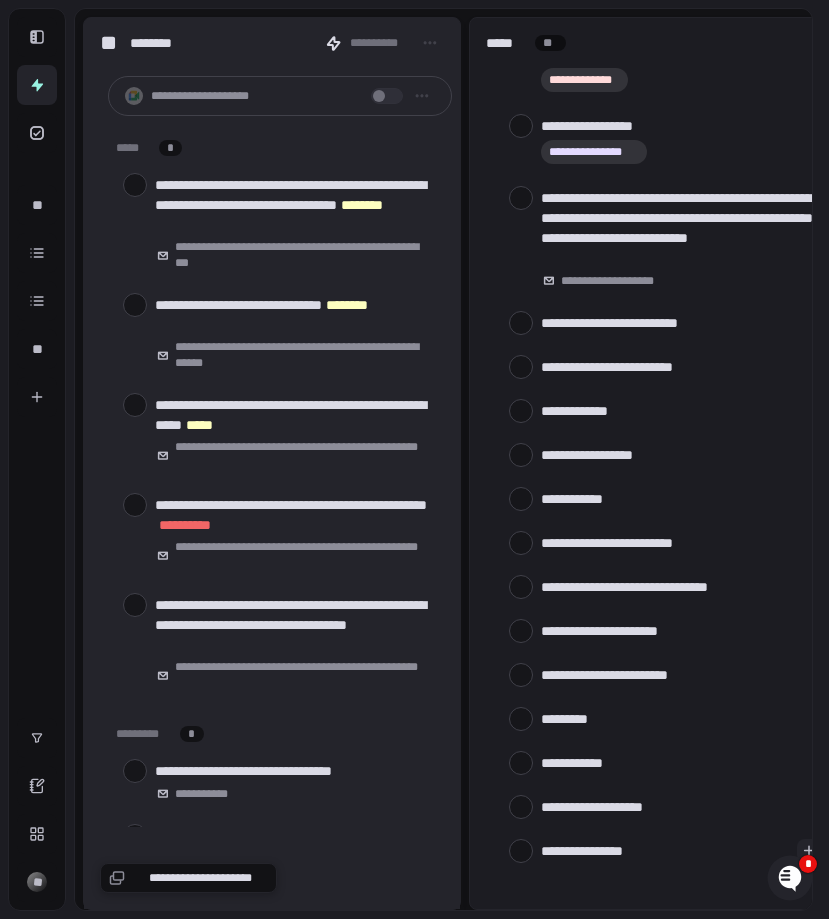 type on "**********" 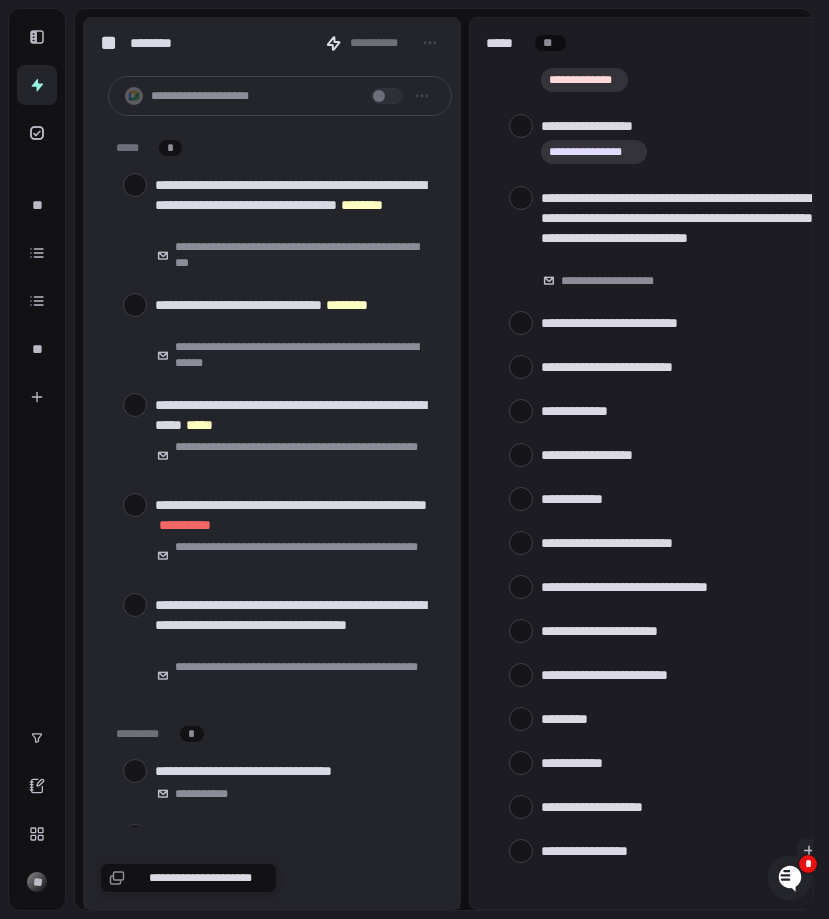 type on "**********" 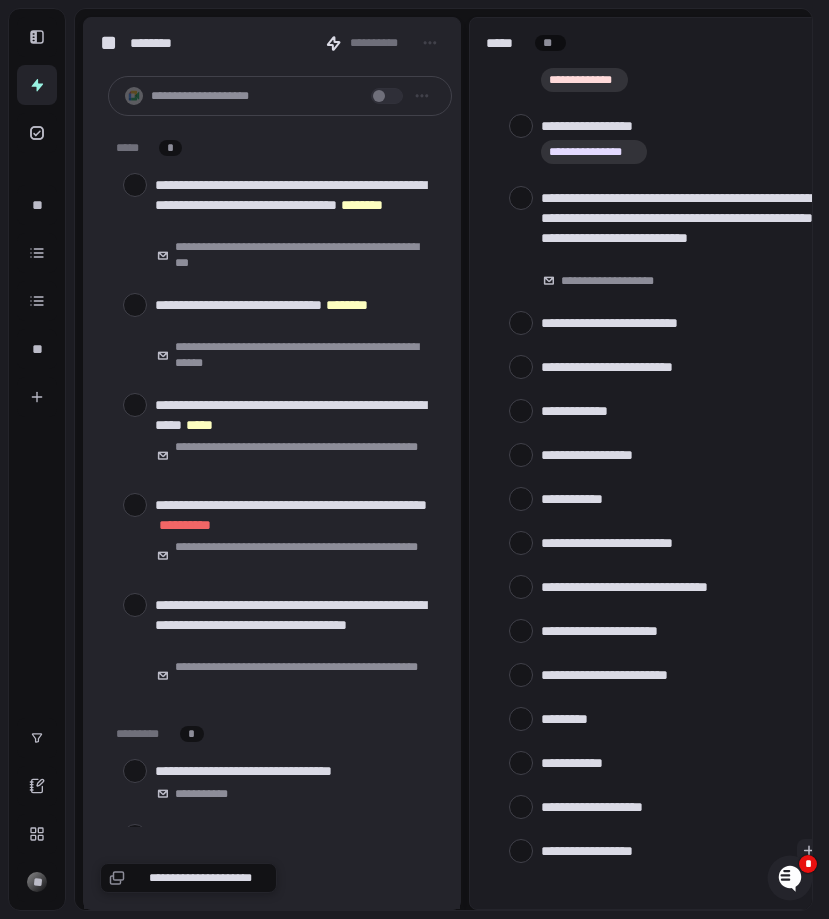 type 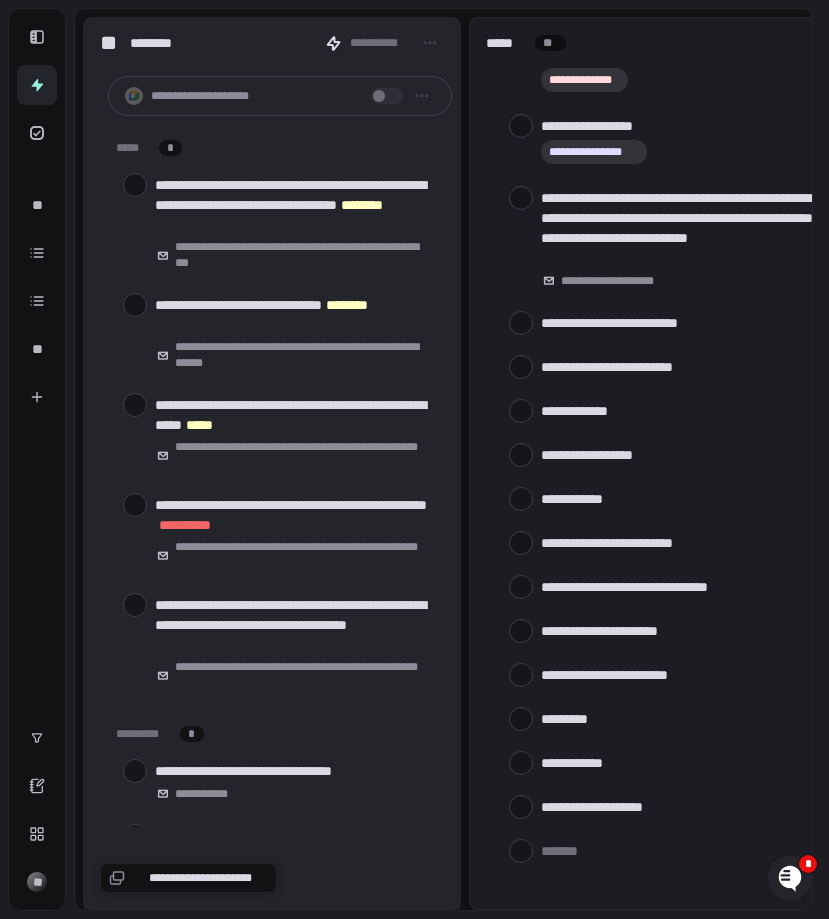 scroll, scrollTop: 817, scrollLeft: 0, axis: vertical 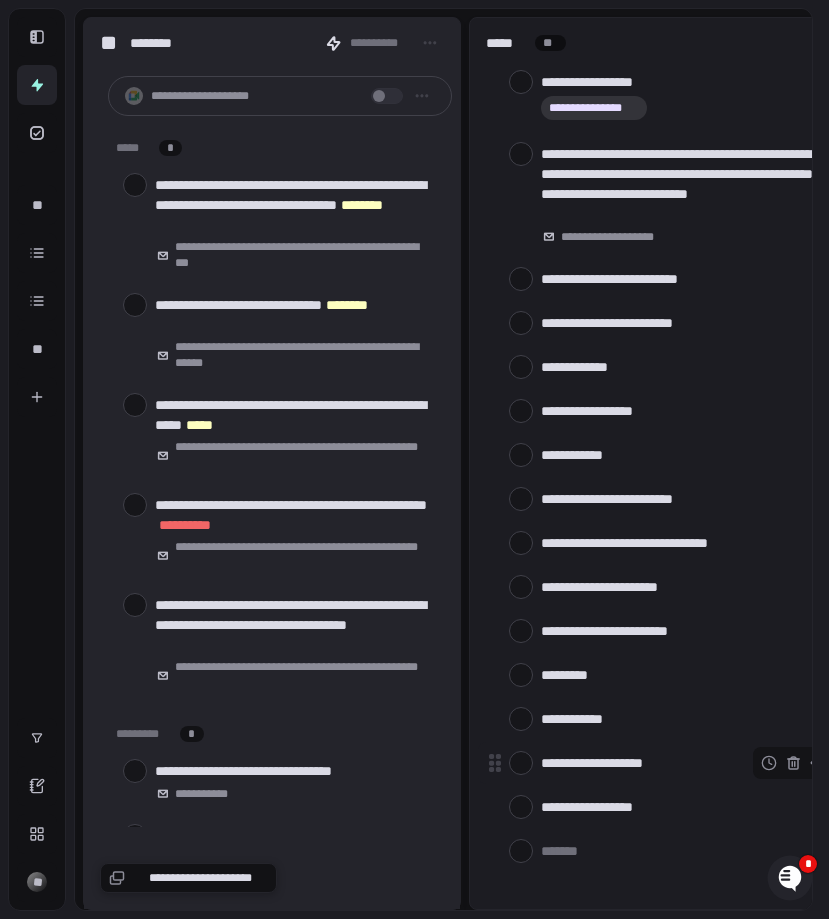 type on "*" 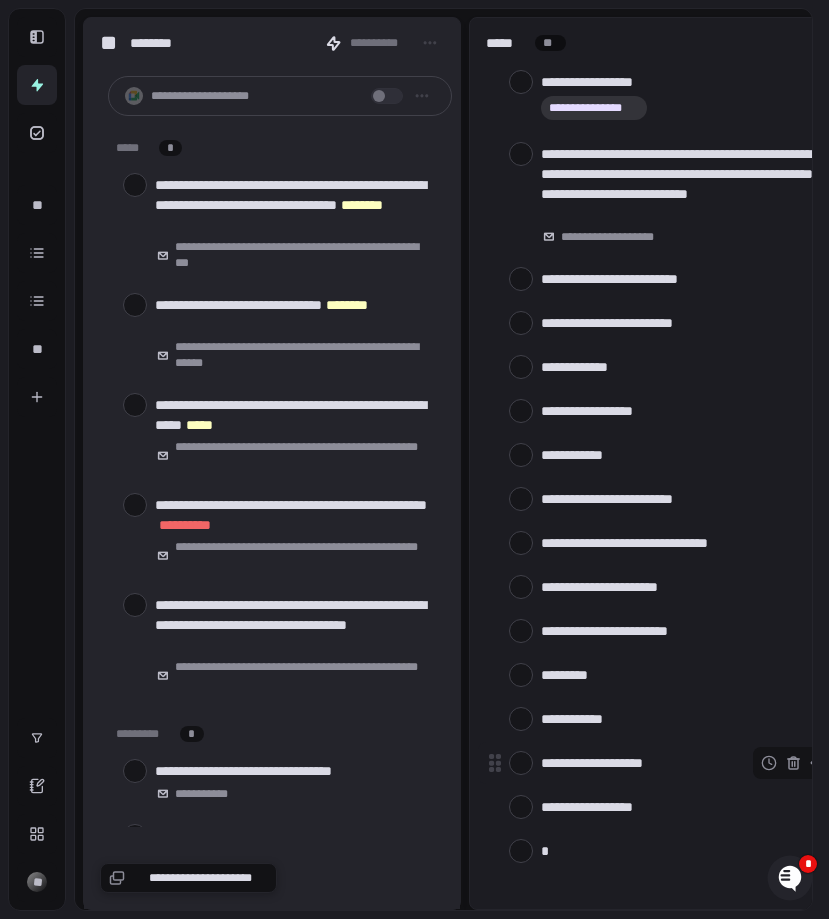type on "**" 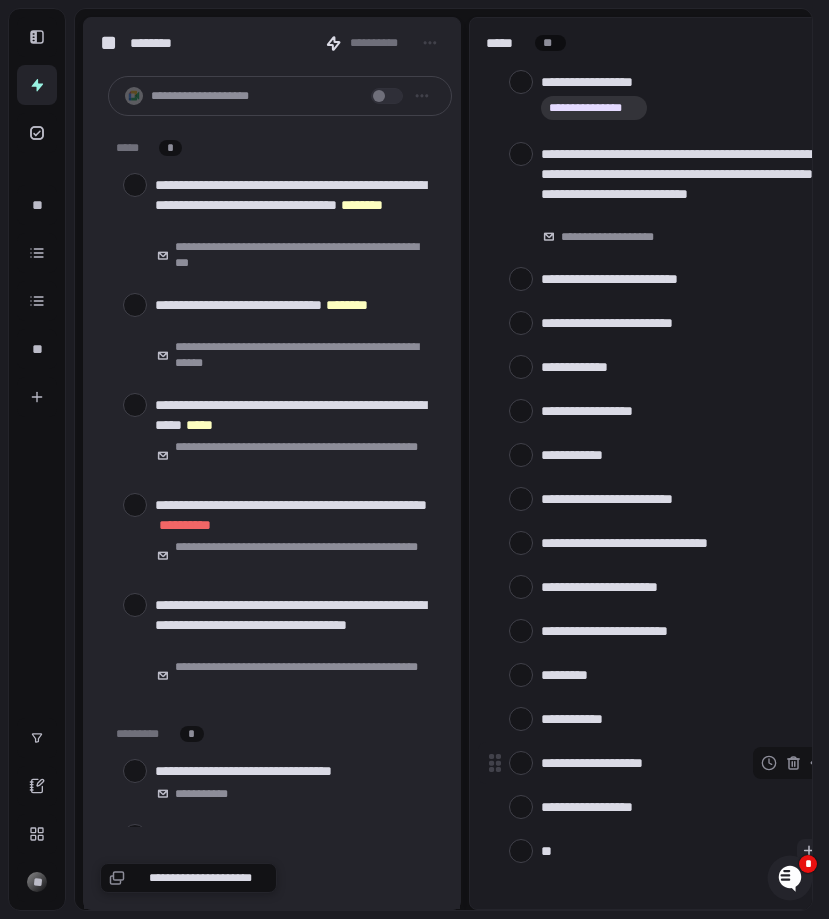 type on "***" 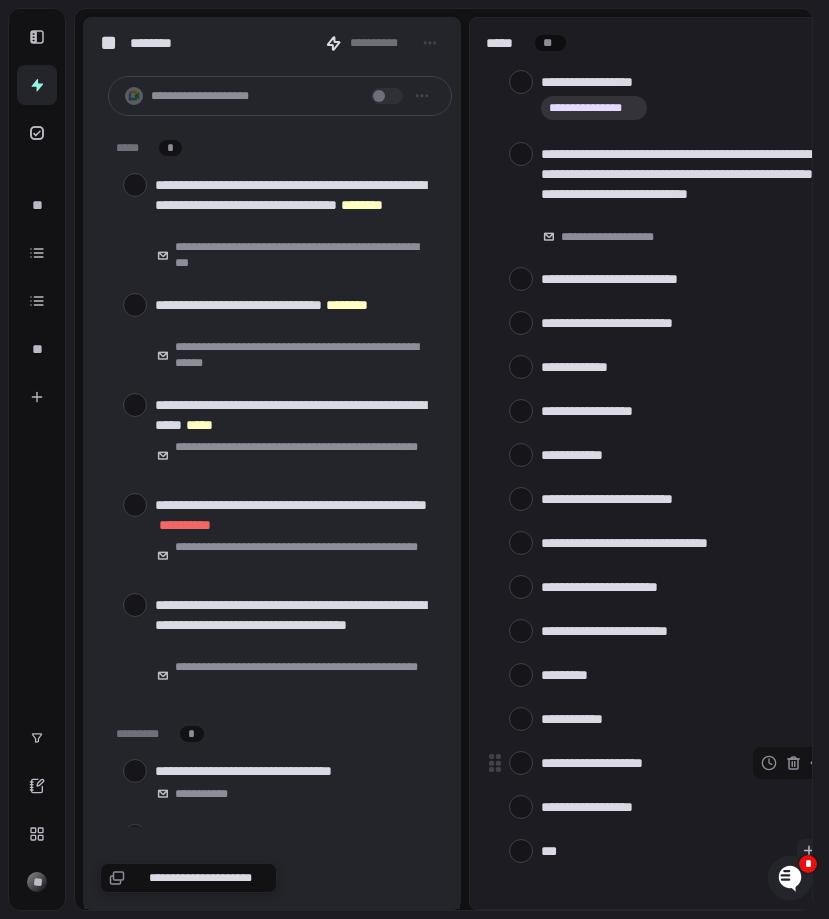 type on "***" 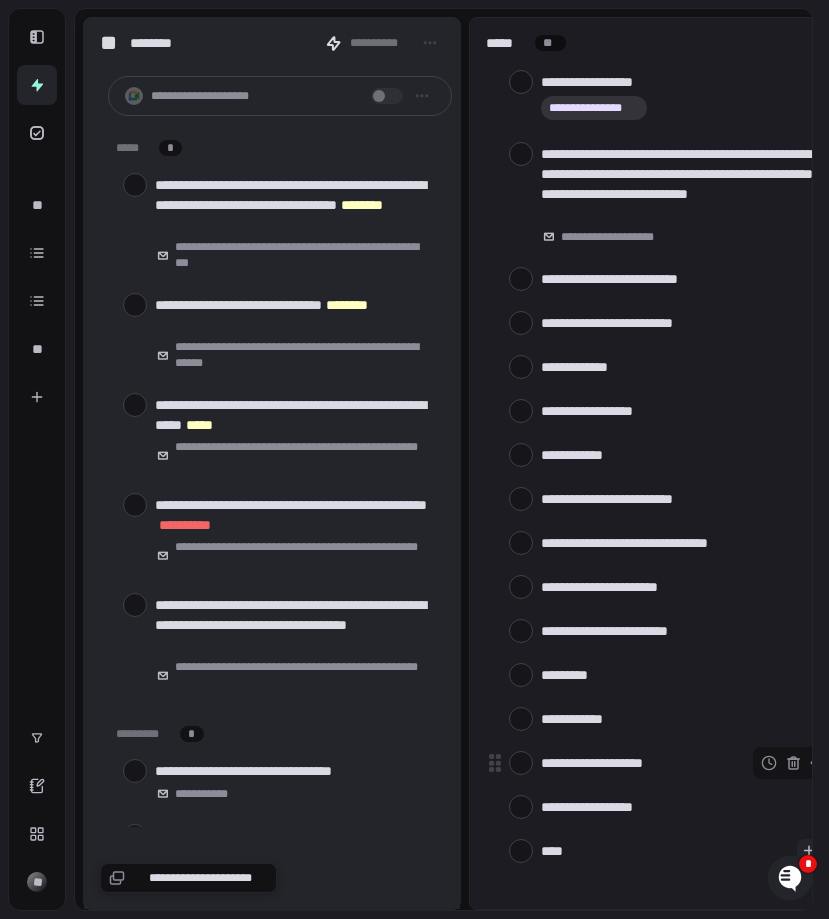 type on "*" 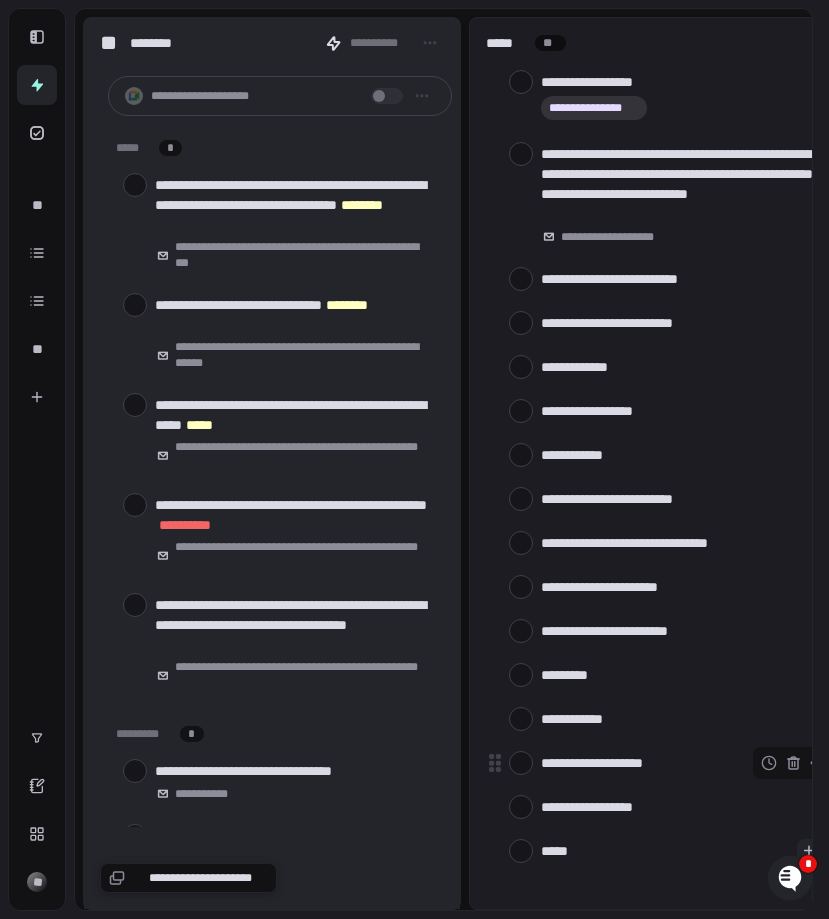 type on "******" 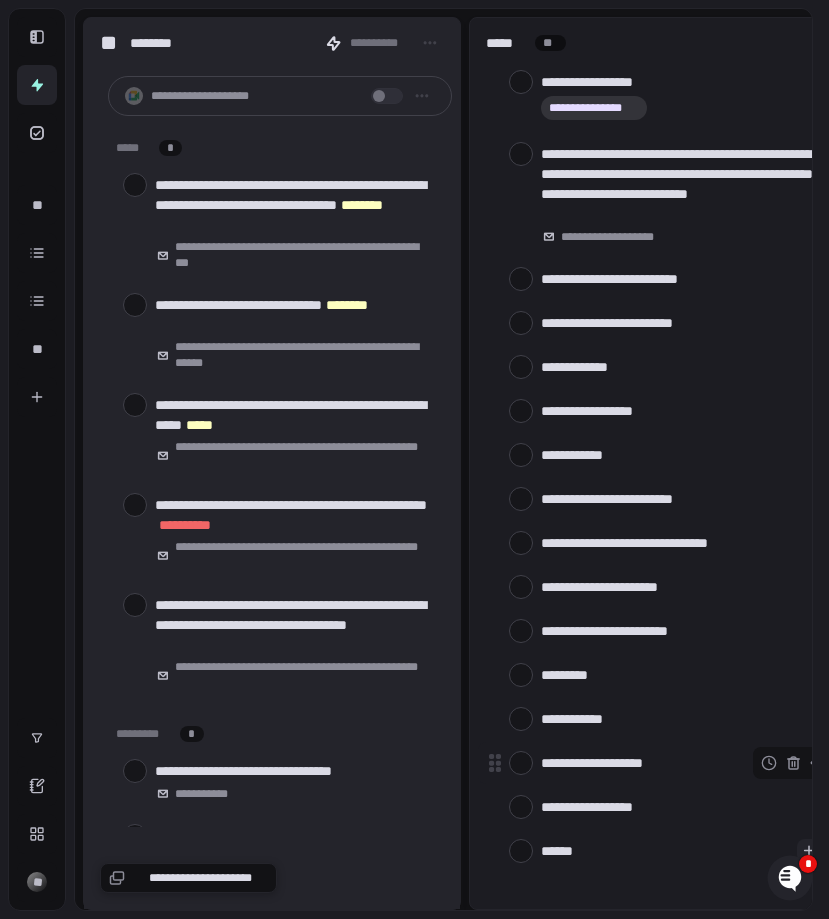 type on "*******" 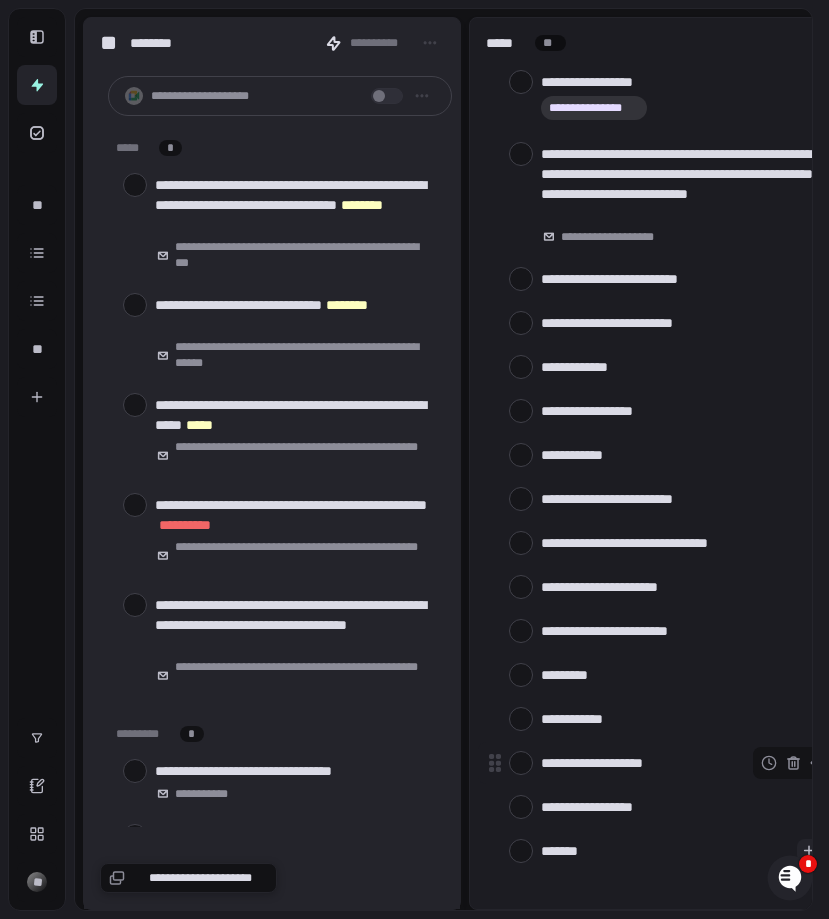 type on "********" 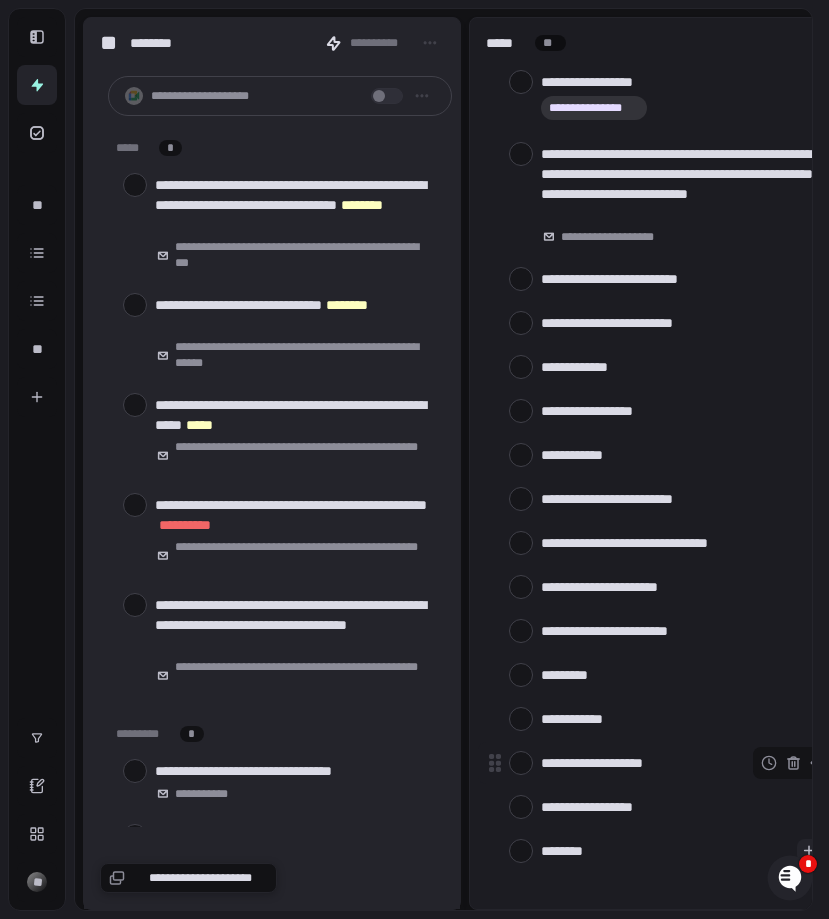 type on "*********" 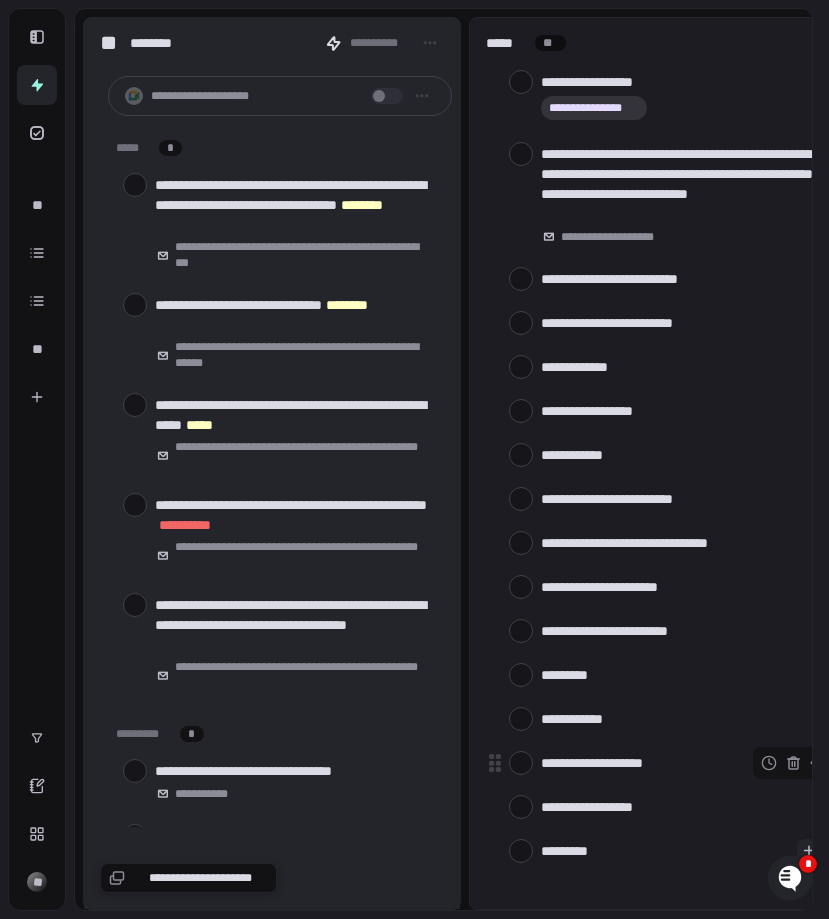type on "**********" 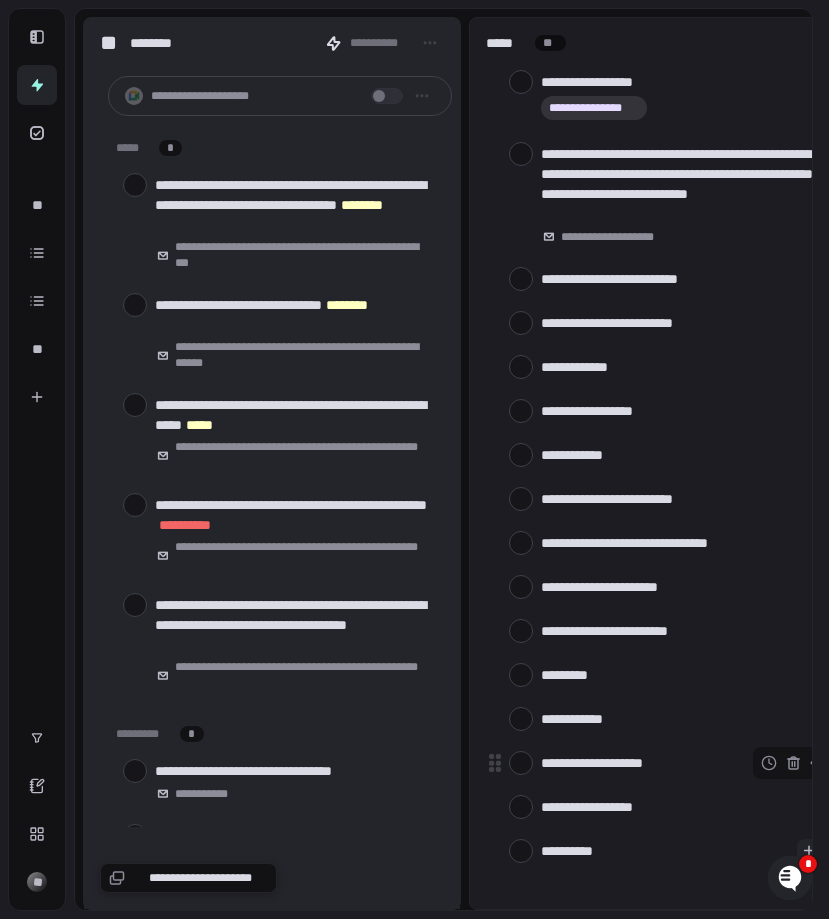 type on "**********" 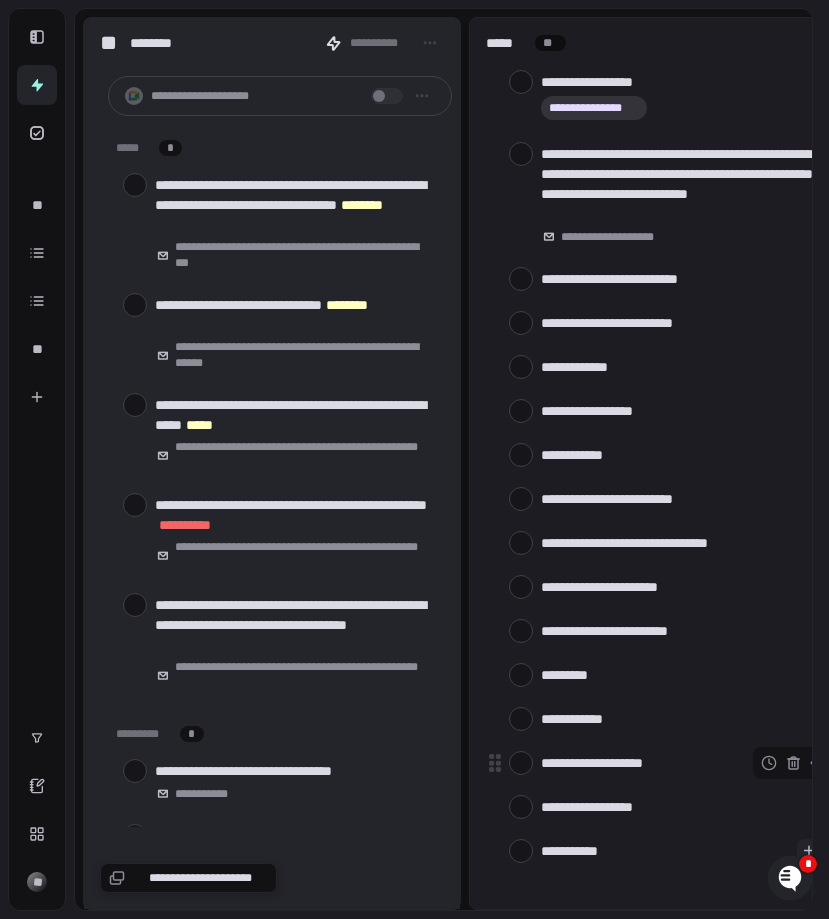 type on "**********" 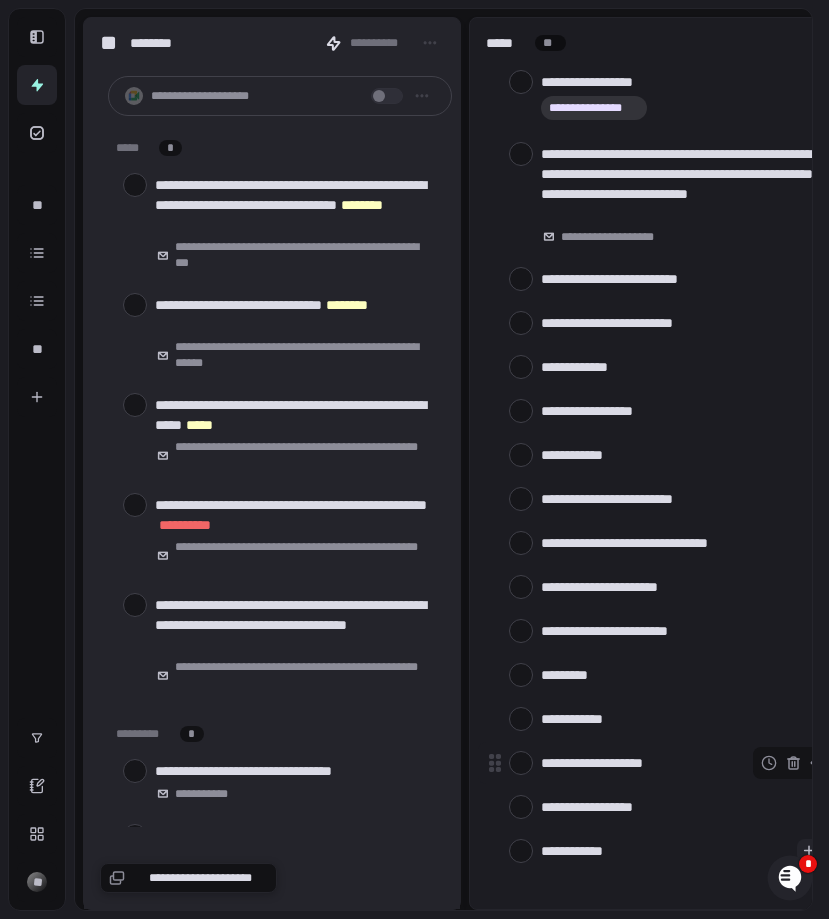 type on "**********" 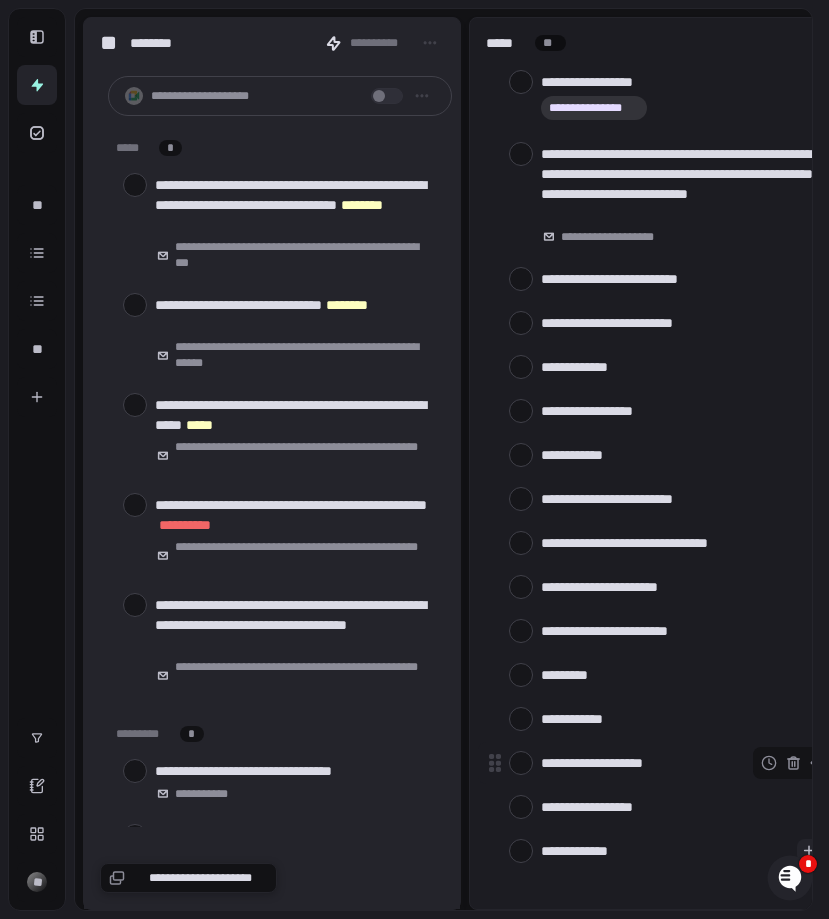 type on "*" 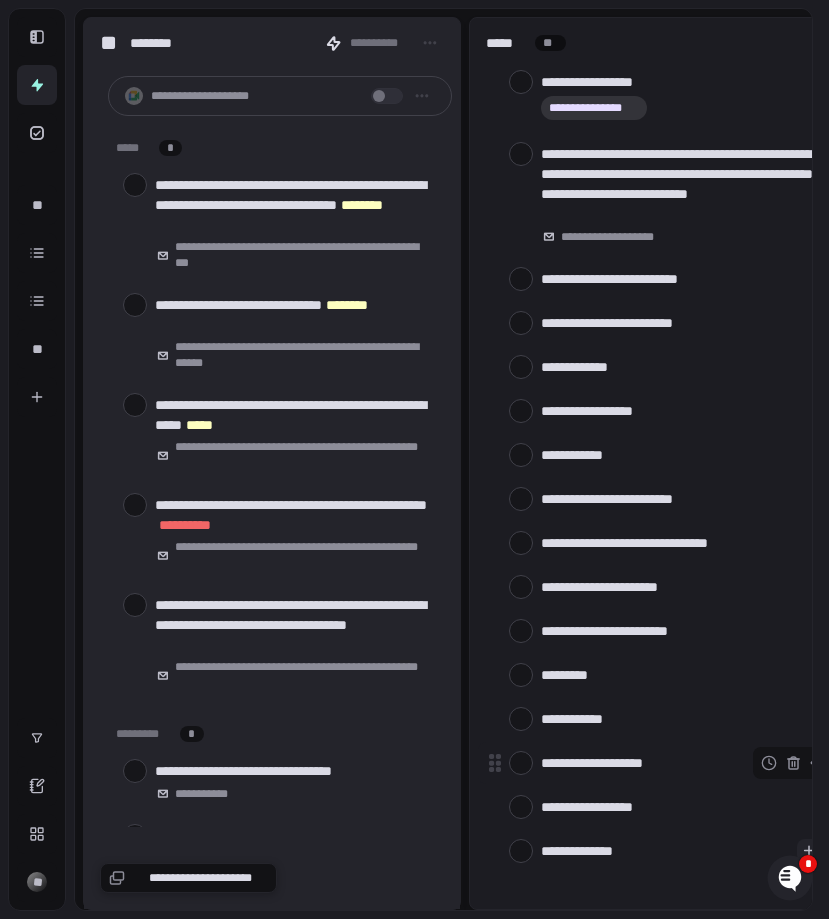 type on "**********" 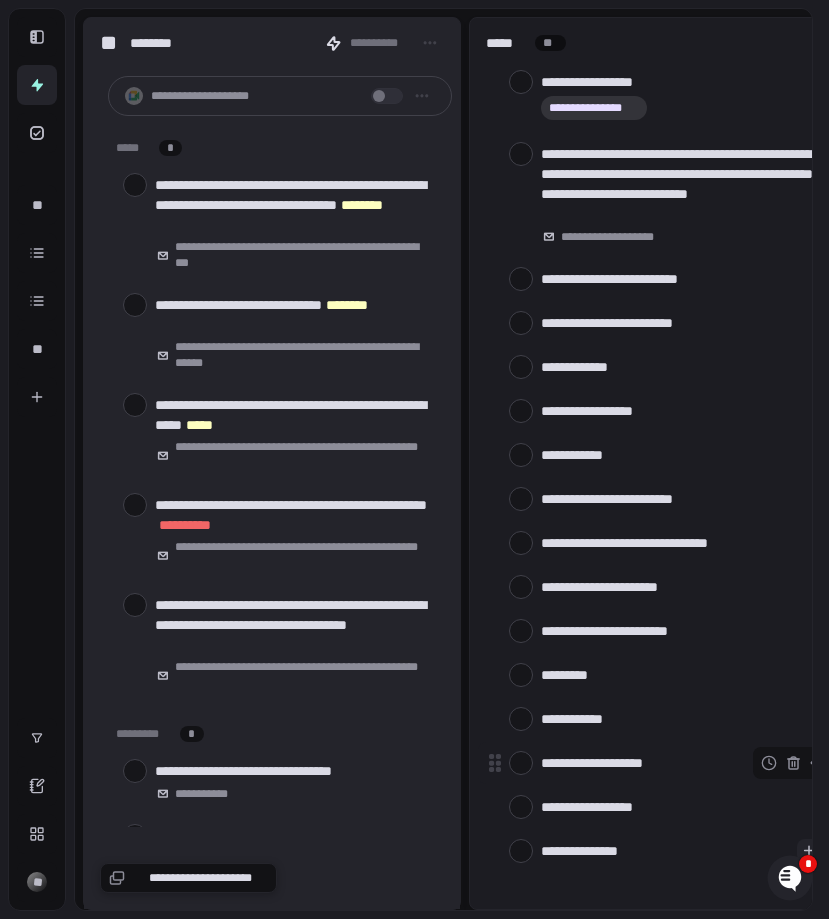 type on "**********" 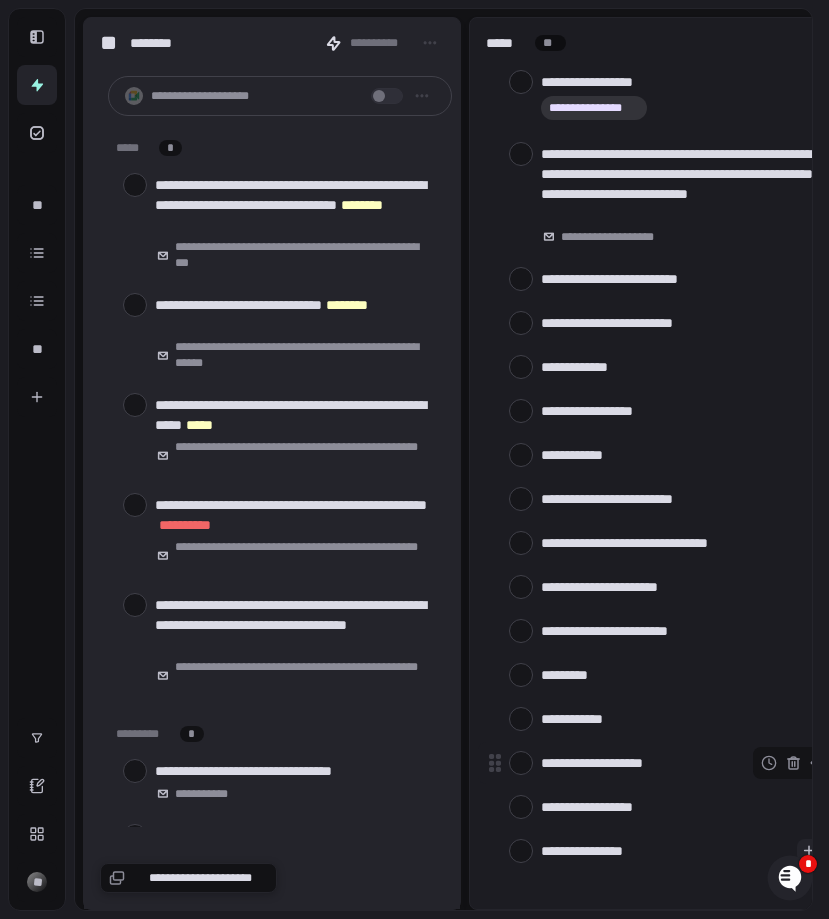 type on "**********" 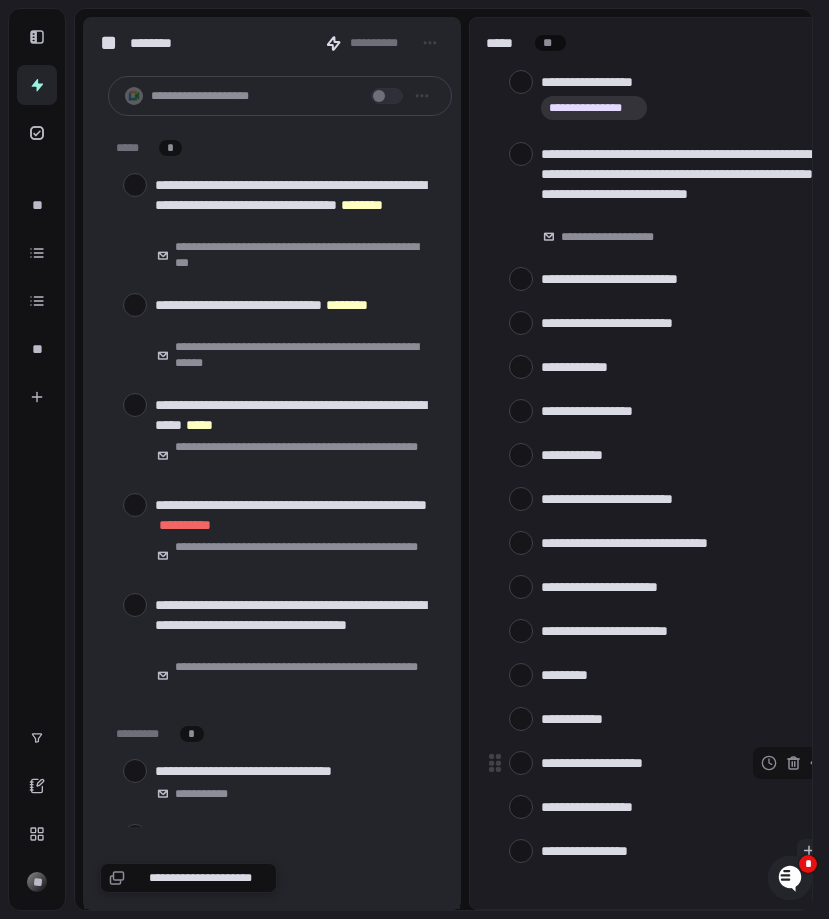 type on "**********" 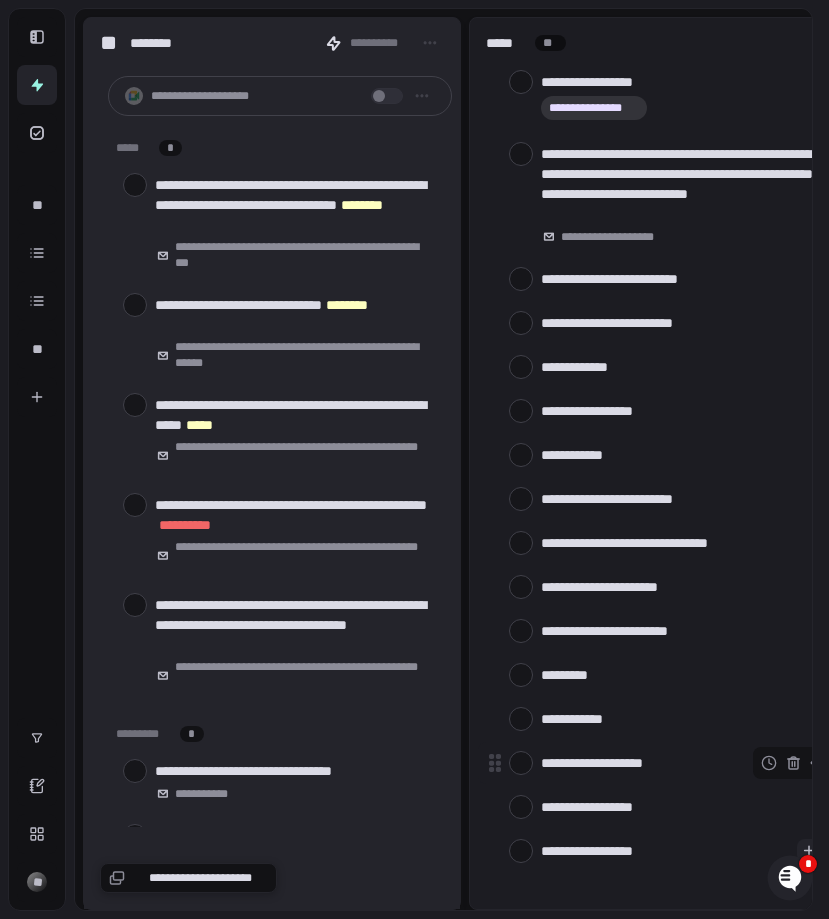 type on "**********" 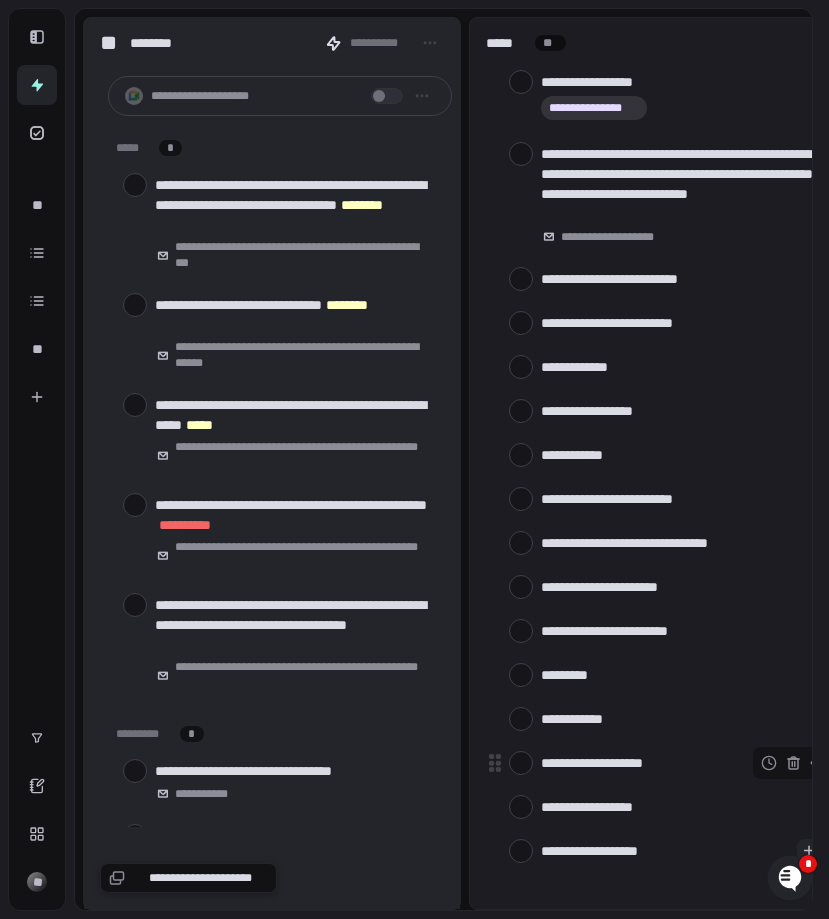 type on "**********" 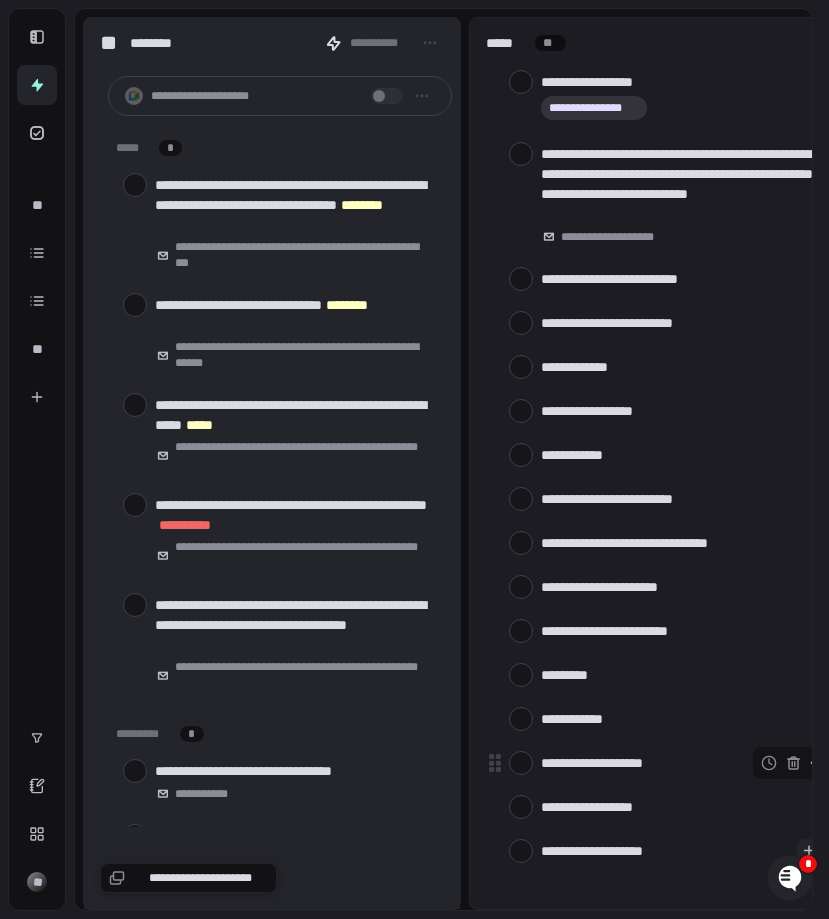 type on "*" 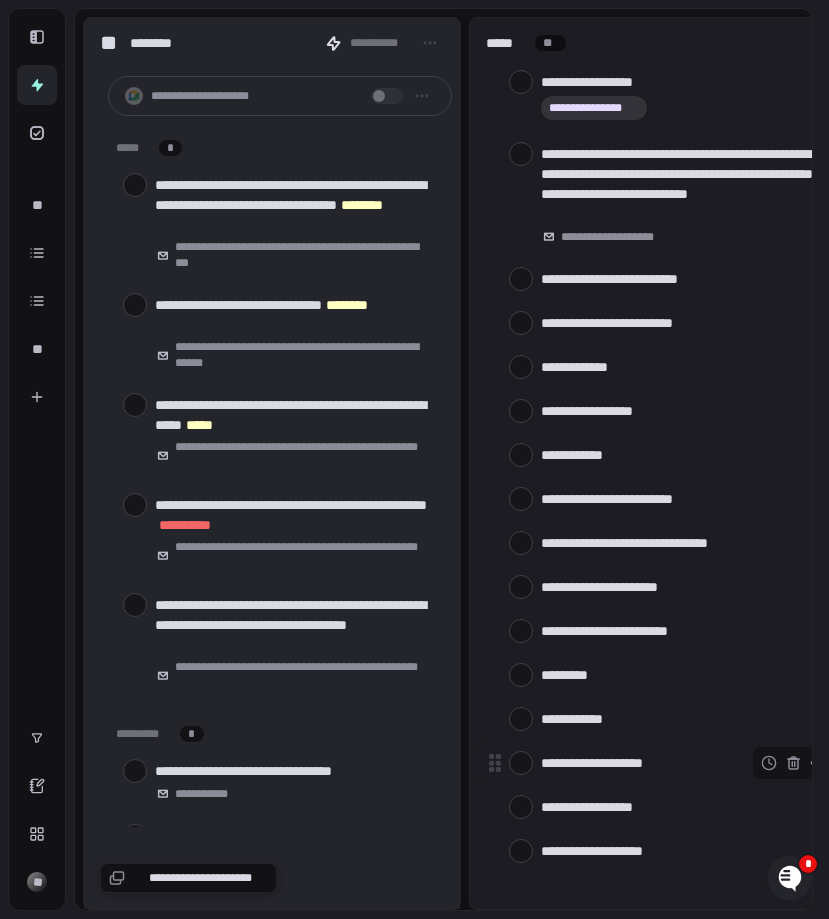 type 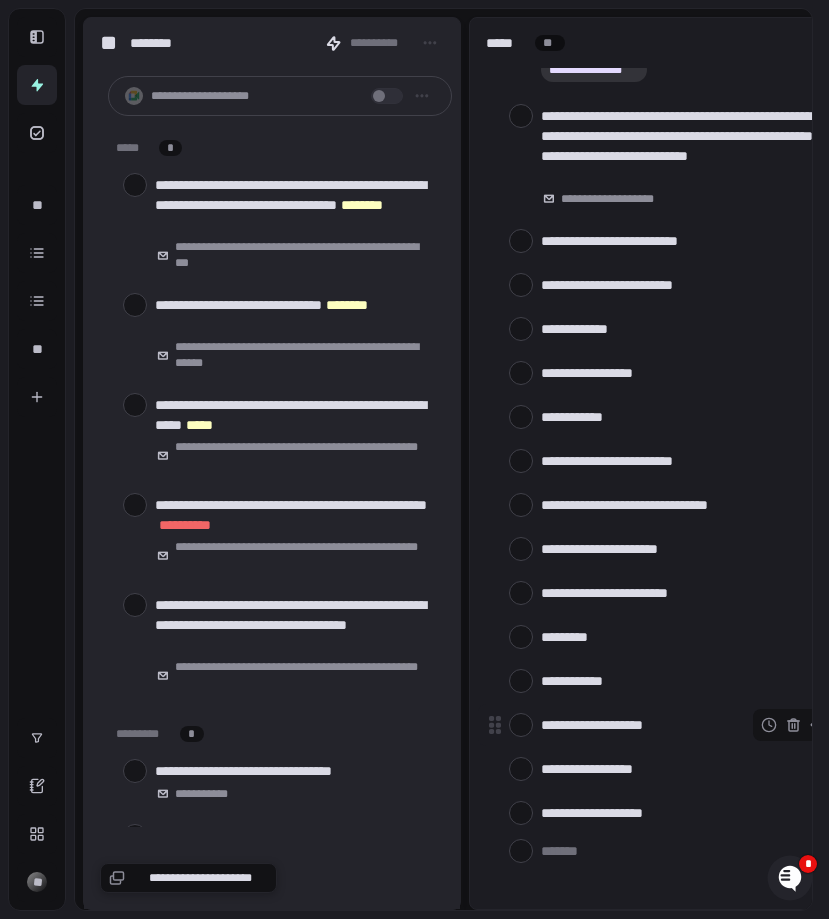 scroll, scrollTop: 861, scrollLeft: 0, axis: vertical 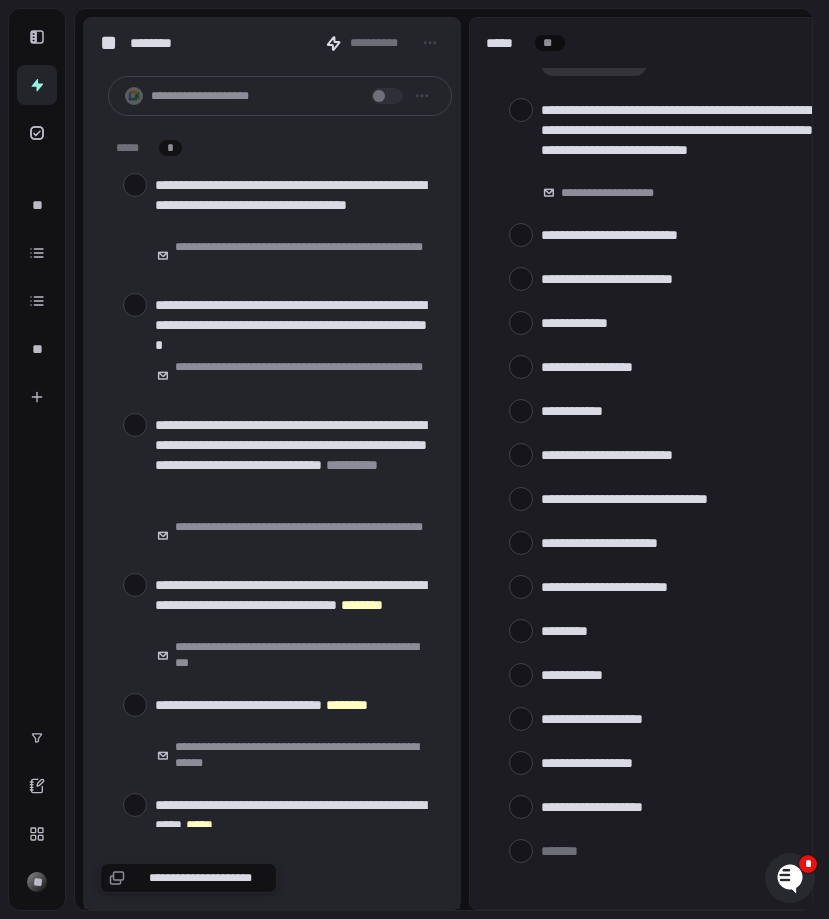click 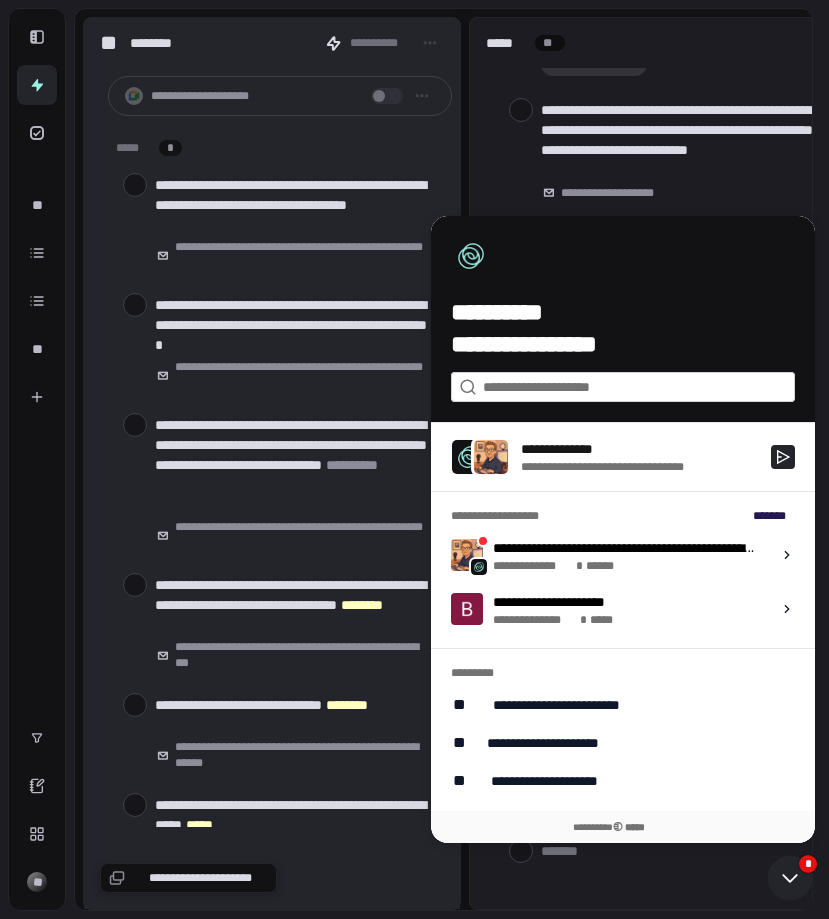 click on "**********" at bounding box center [447, 463] 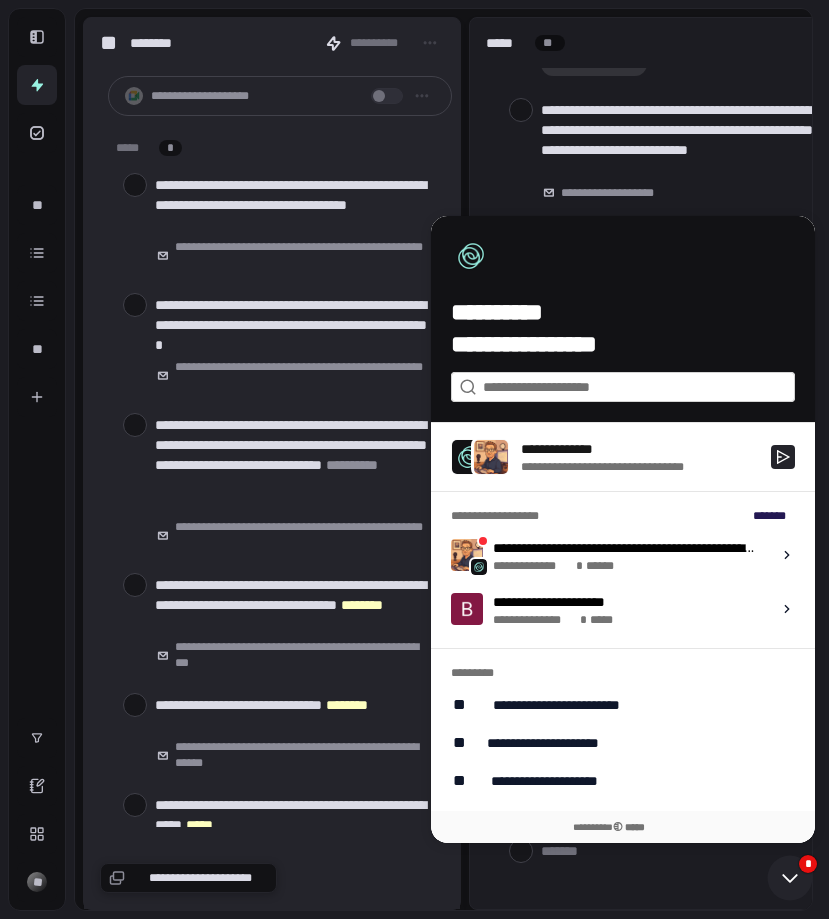 click on "**********" at bounding box center [658, 448] 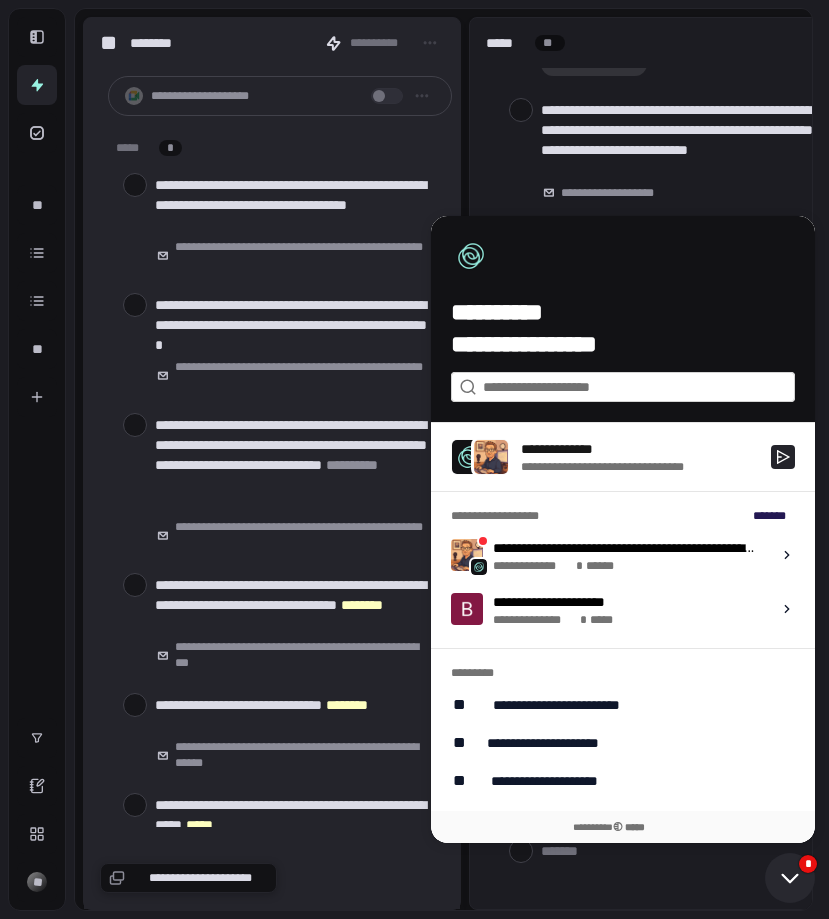 click 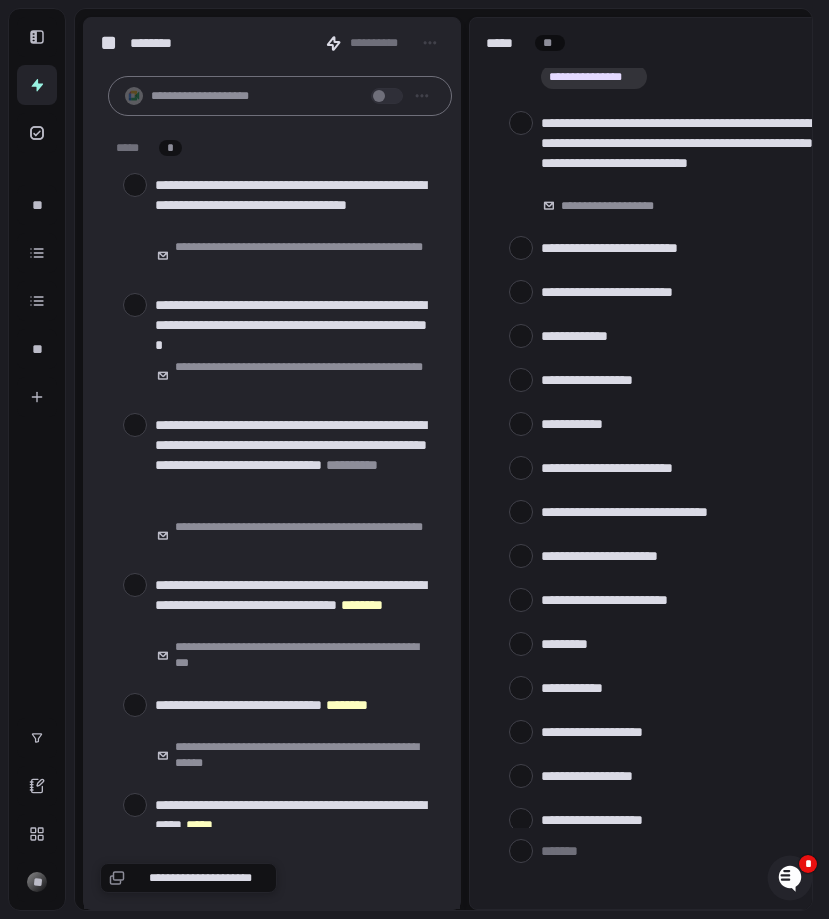scroll, scrollTop: 847, scrollLeft: 0, axis: vertical 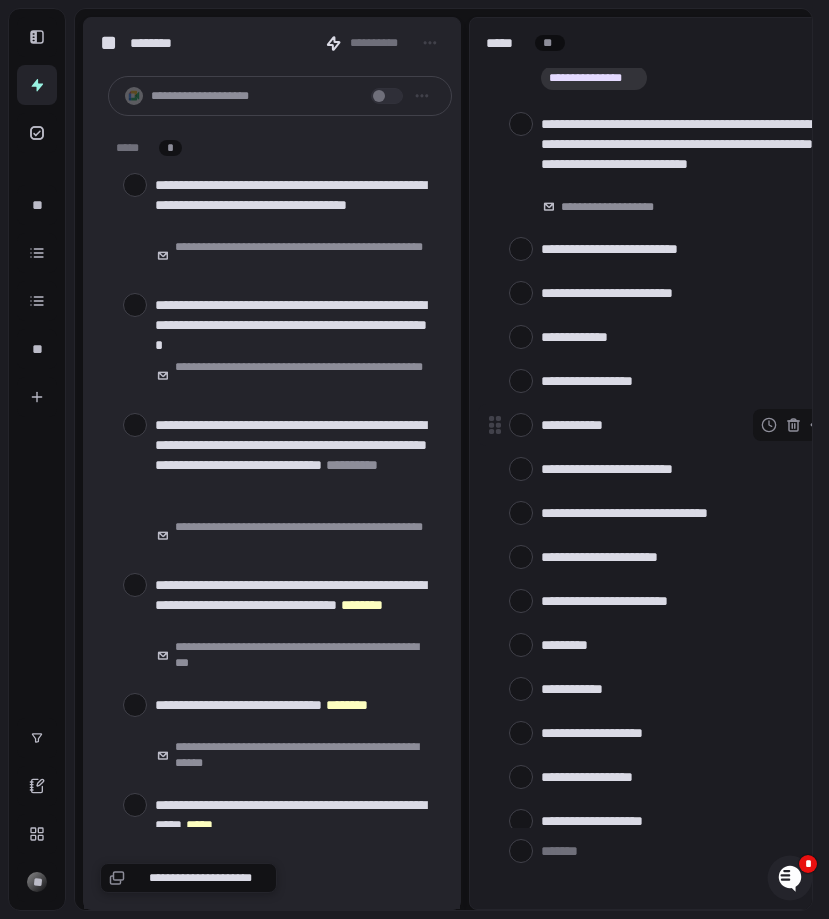 click at bounding box center [521, 425] 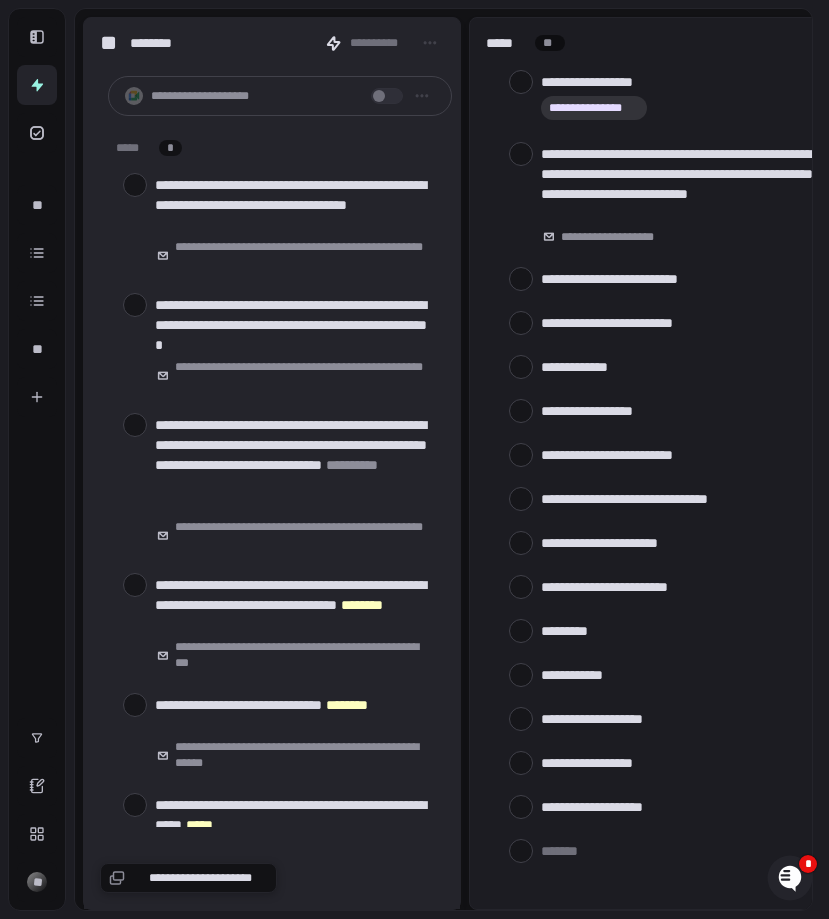 scroll, scrollTop: 817, scrollLeft: 0, axis: vertical 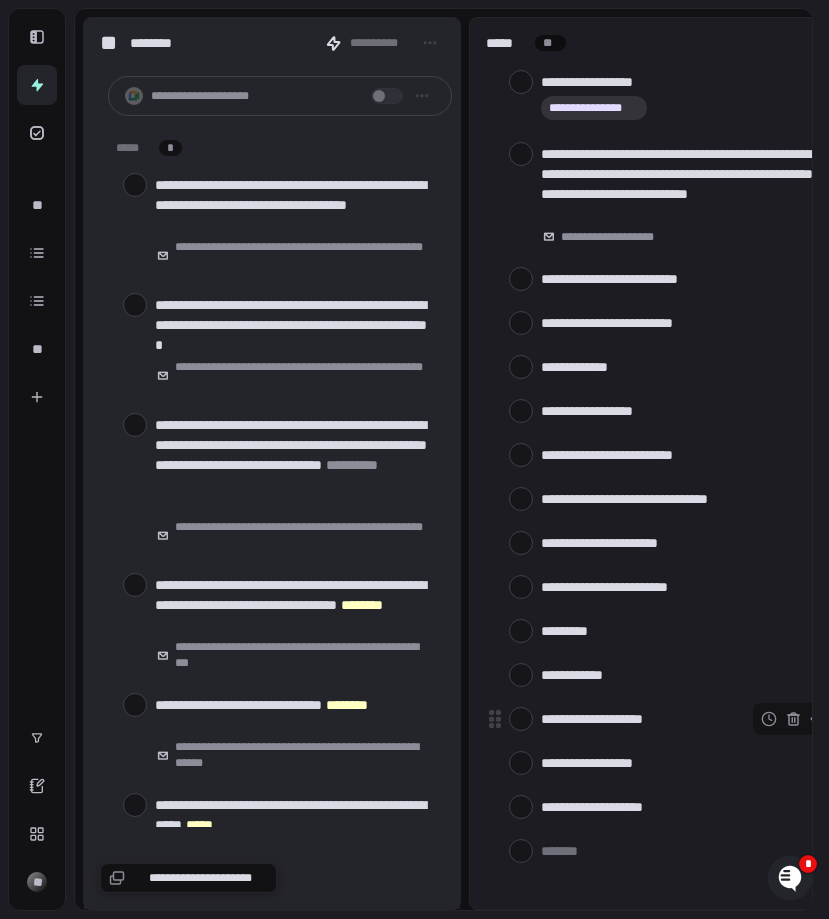 type on "*" 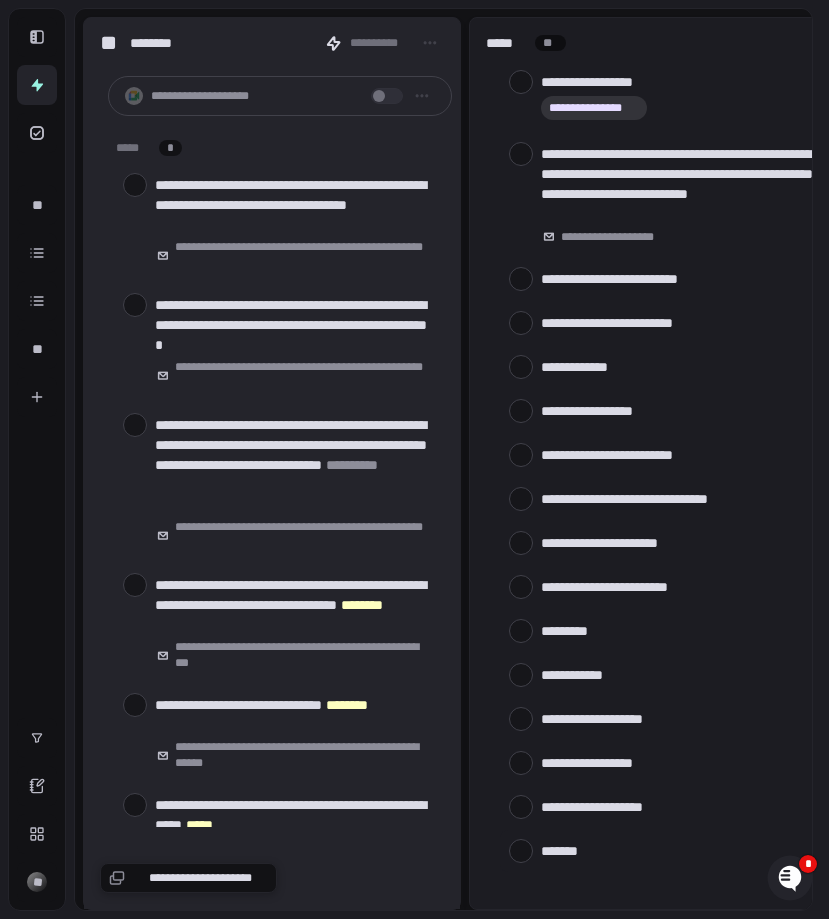 click at bounding box center (681, 850) 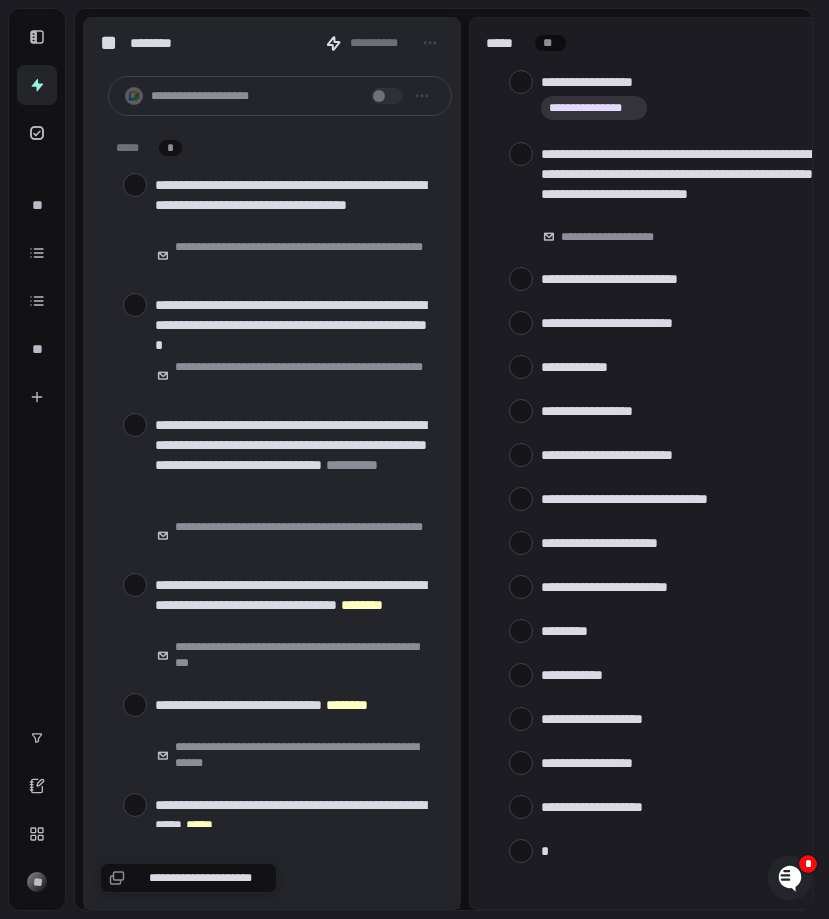 type on "**" 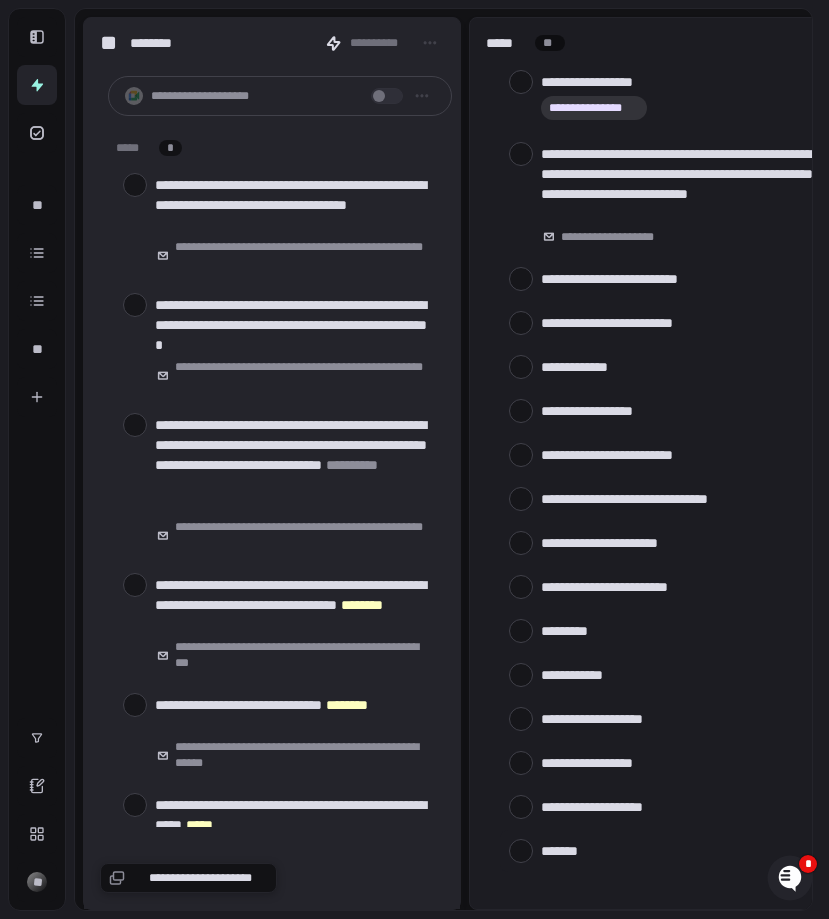 scroll, scrollTop: 861, scrollLeft: 0, axis: vertical 